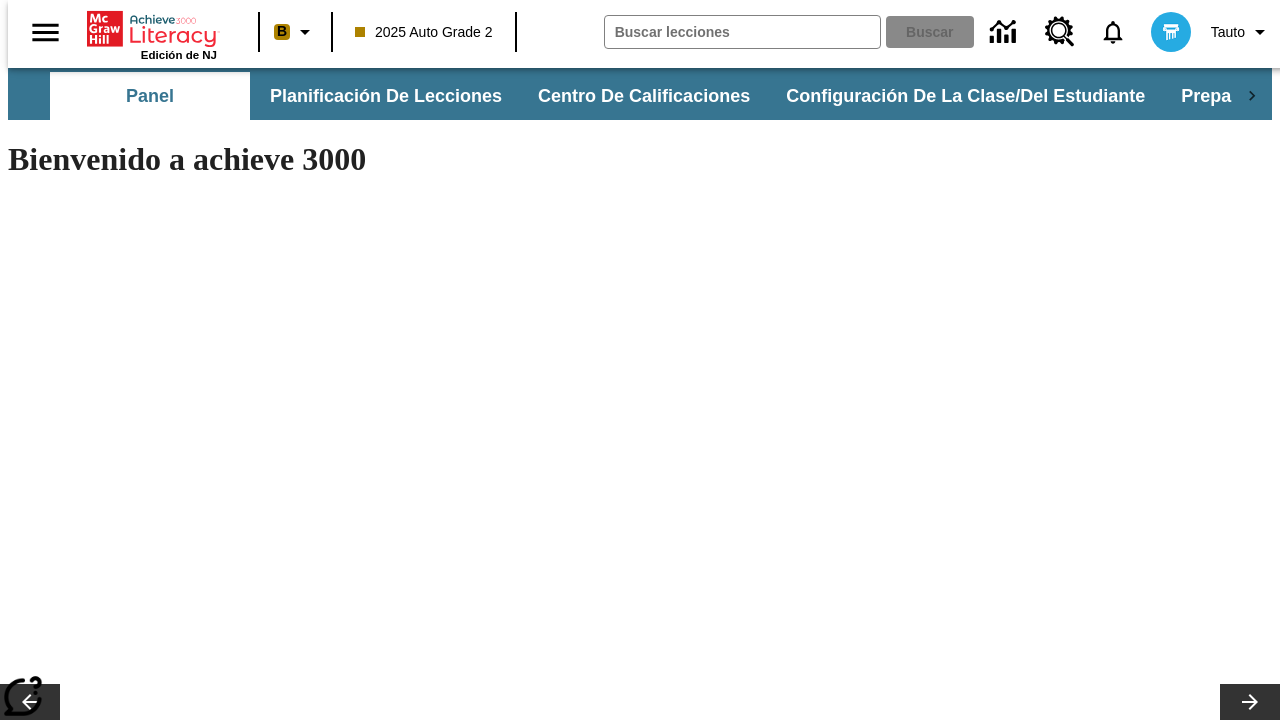 scroll, scrollTop: 0, scrollLeft: 0, axis: both 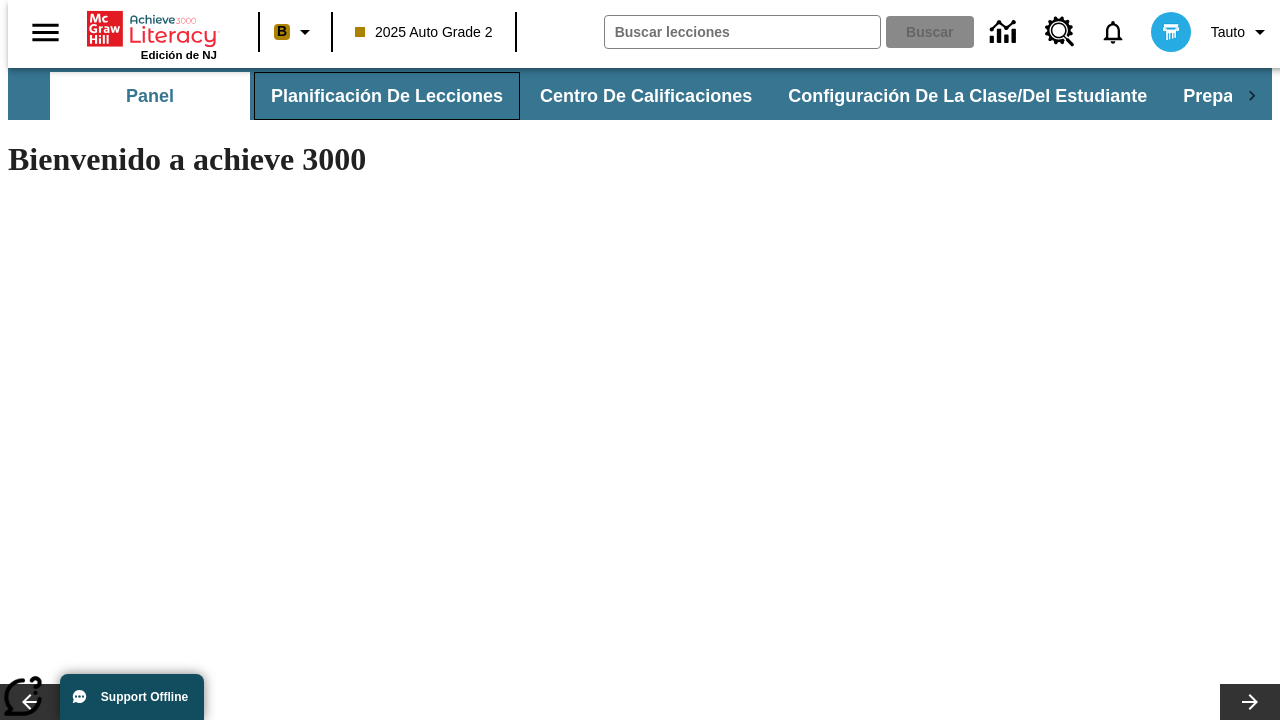 click on "Planificación de lecciones" at bounding box center (387, 96) 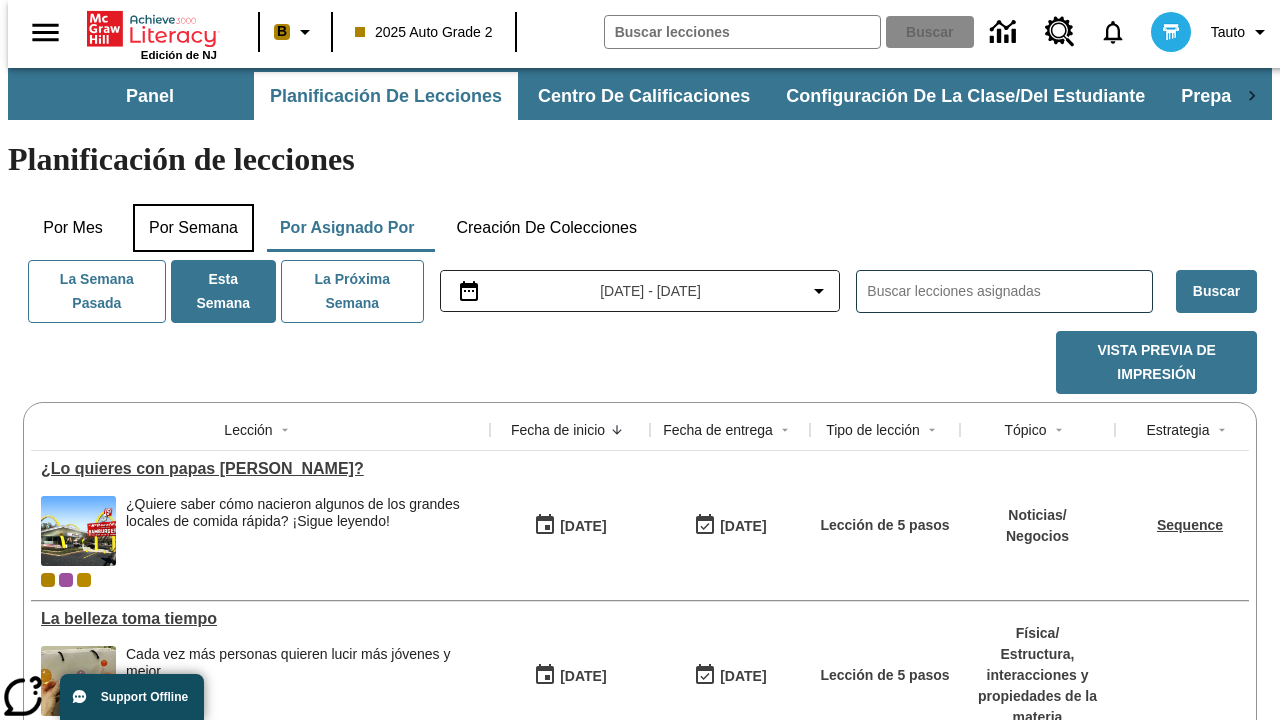 click on "Por semana" at bounding box center [193, 228] 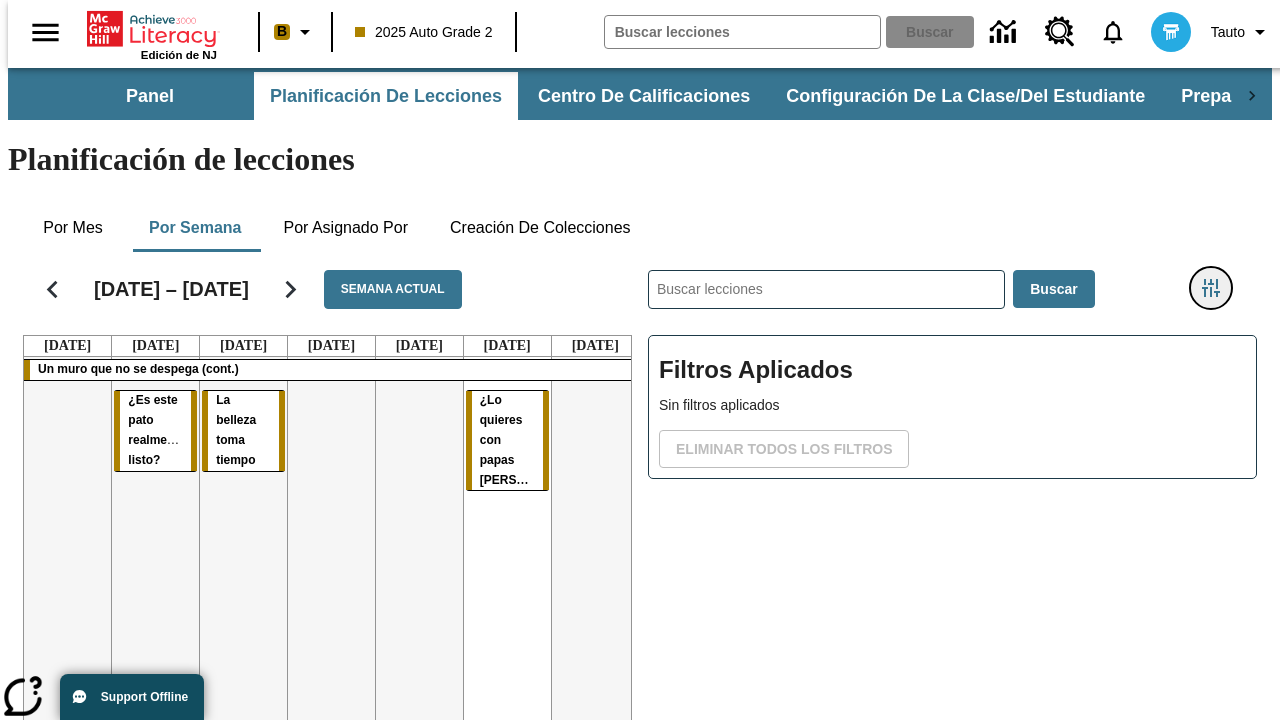 click 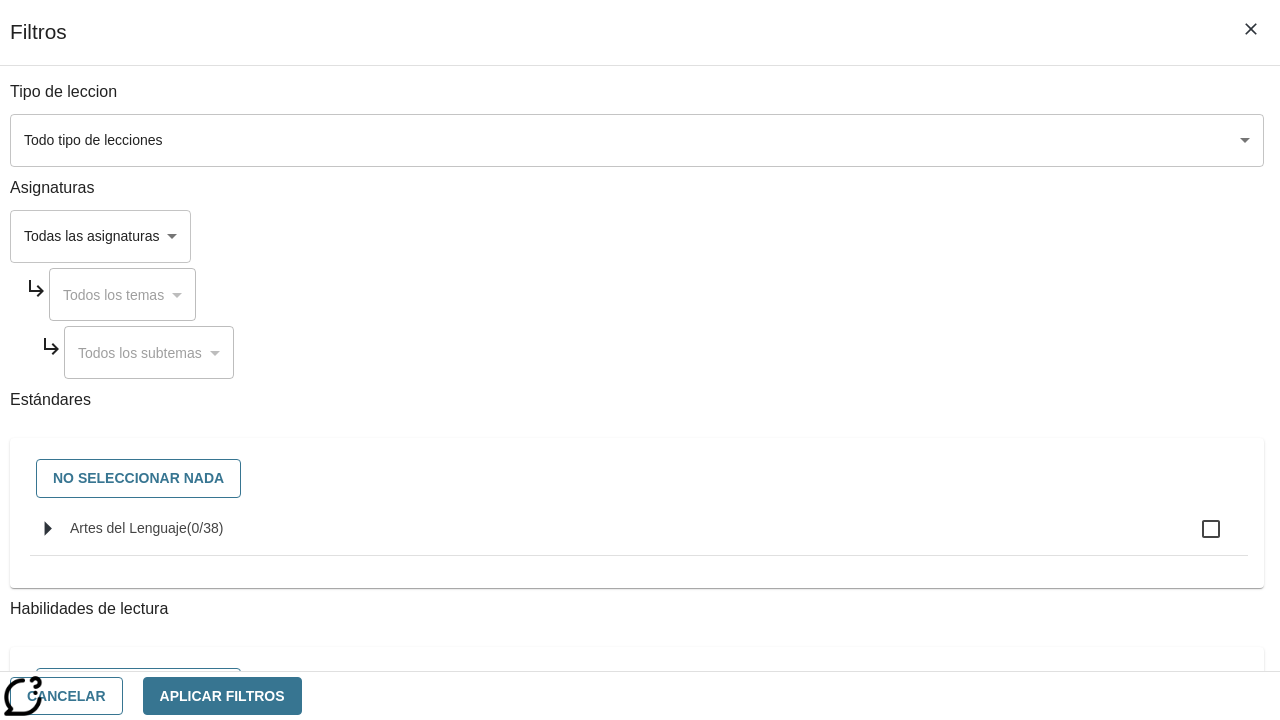 click on "Saltar al contenido principal
Edición de NJ B 2025 Auto Grade 2 Buscar 0 Tauto Panel Planificación de lecciones Centro de calificaciones Configuración de la clase/del estudiante Preparación universitaria y profesional Planificación de lecciones Por mes Por semana Por asignado por Creación de colecciones [DATE] – [DATE] Semana actual [DATE] [DATE] [DATE] [DATE] [DATE] [DATE] [DATE] Un muro que no se despega (cont.) ¿Es este pato realmente listo? La belleza toma tiempo ¿Lo quieres con papas fritas? ​ Buscar Filtros Aplicados Sin filtros aplicados Eliminar todos los filtros
©   2025 Achieve3000, Inc. y sus concedentes. Reservados todos los derechos.
×
Achieve 3000 CoBrowse support
Schedule:   Mon-Fri 7.30 AM to 9:00 PM EST
Call  [PHONE_NUMBER]  and provide your" at bounding box center [640, 495] 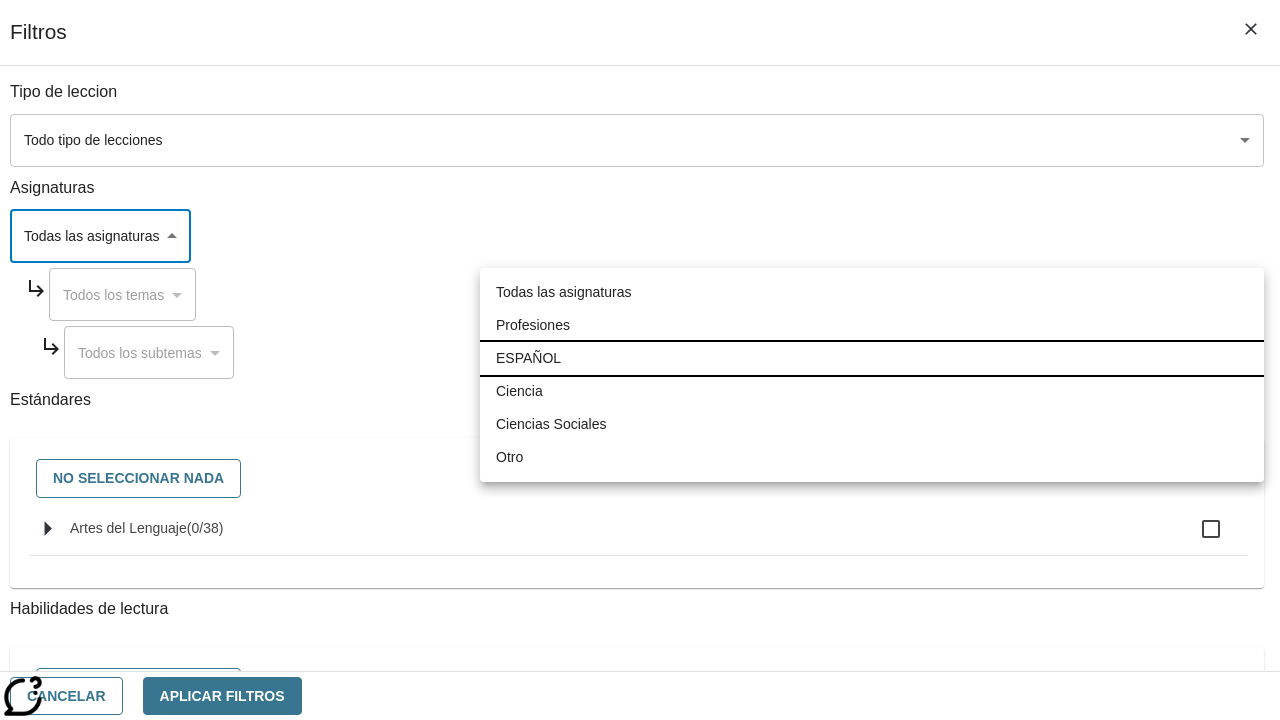 click on "ESPAÑOL" at bounding box center [872, 358] 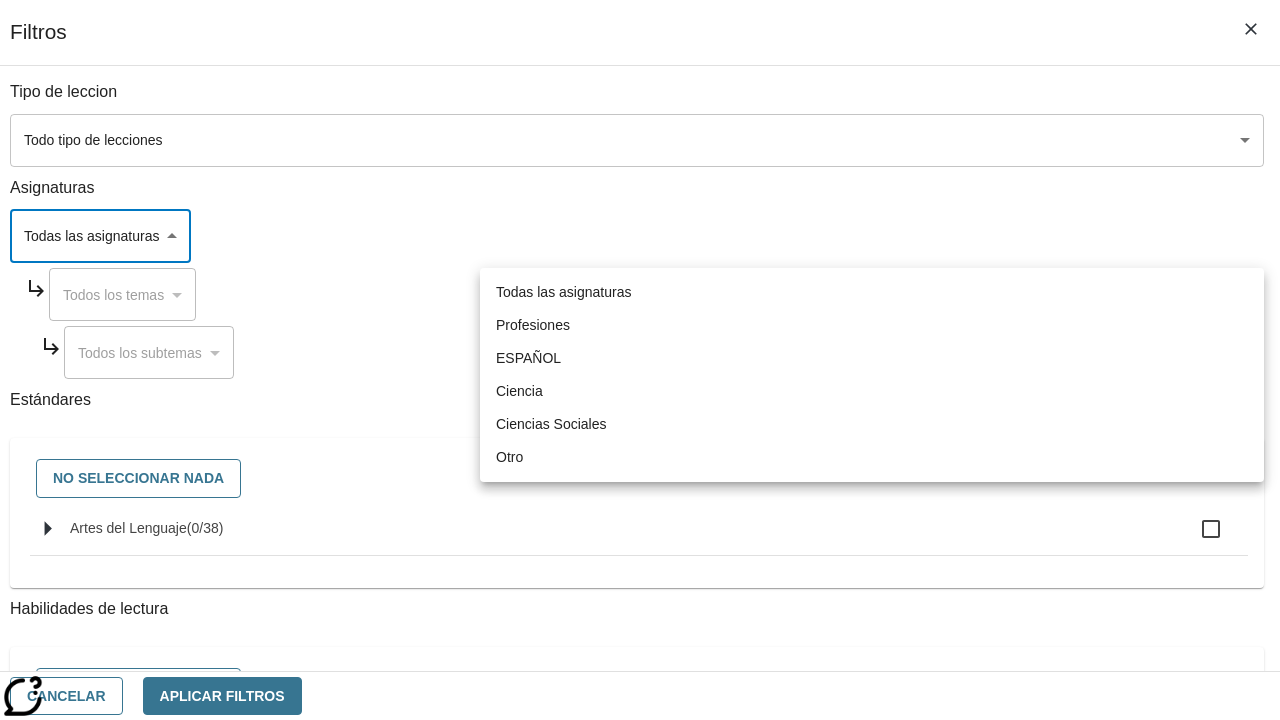 type on "1" 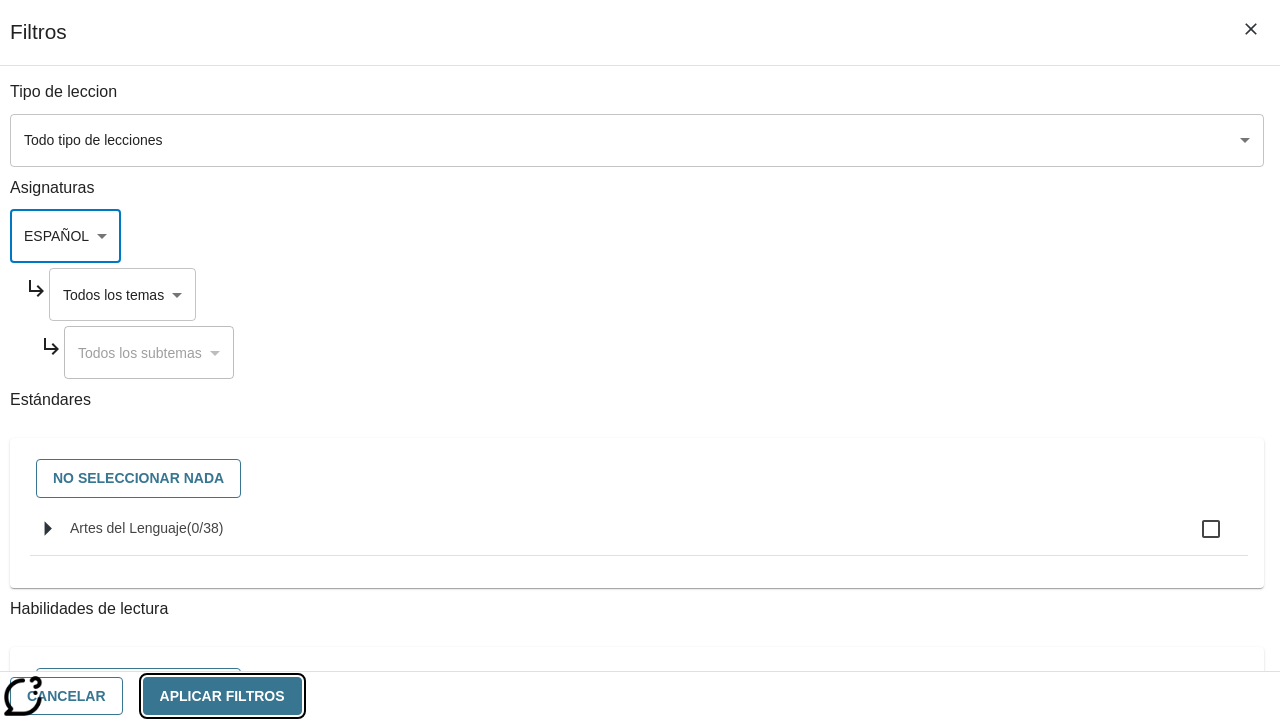 click on "Aplicar Filtros" at bounding box center [222, 696] 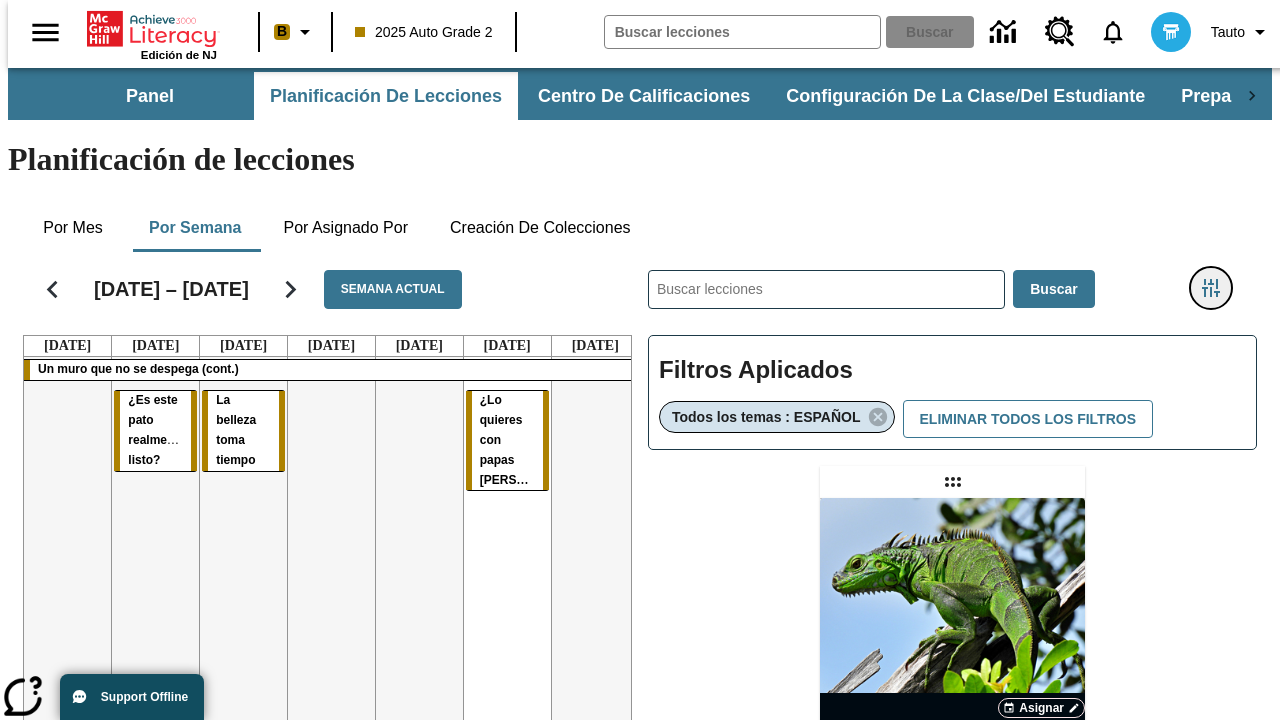 type 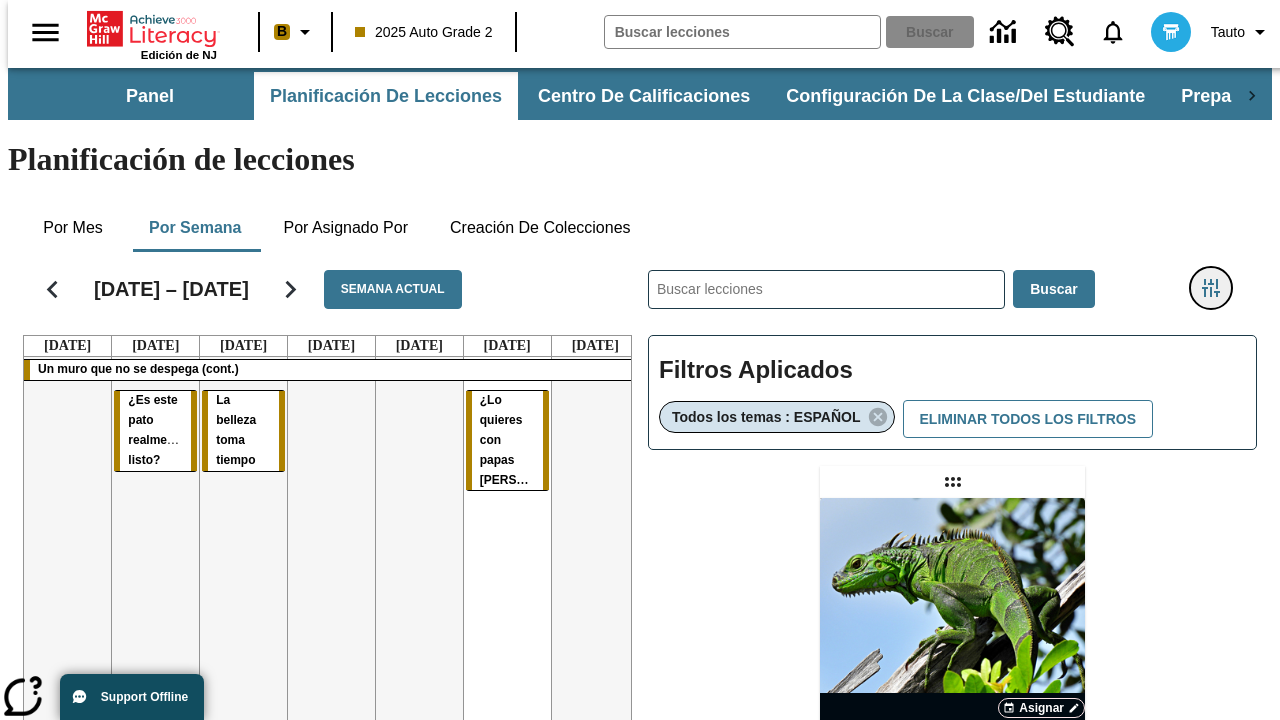 click 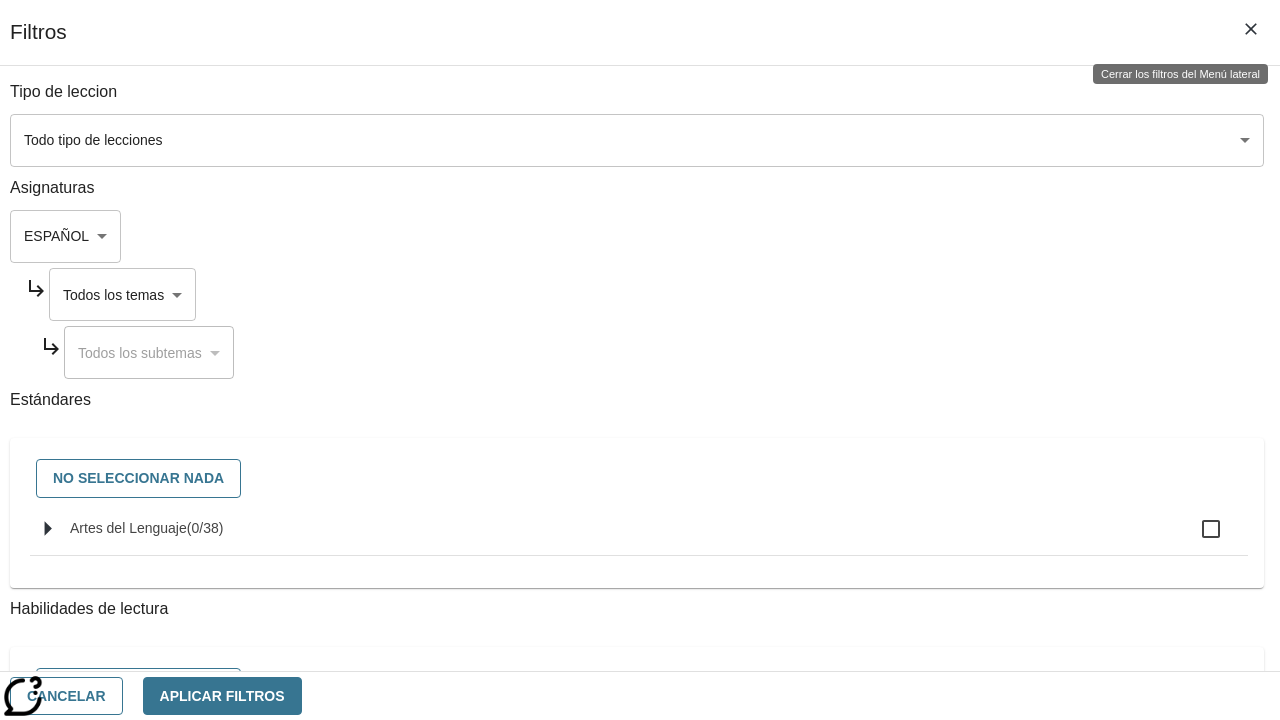 click on "Saltar al contenido principal
Edición de NJ B 2025 Auto Grade 2 Buscar 0 Tauto Panel Planificación de lecciones Centro de calificaciones Configuración de la clase/del estudiante Preparación universitaria y profesional Planificación de lecciones Por mes Por semana Por asignado por Creación de colecciones [DATE] – [DATE] Semana actual [DATE] [DATE] [DATE] [DATE] [DATE] [DATE] [DATE] Un muro que no se despega (cont.) ¿Es este pato realmente listo? La belleza toma tiempo ¿Lo quieres con papas fritas? ​ Buscar Filtros Aplicados Todos los temas : ESPAÑOL Eliminar todos los filtros Asignar Artículo + Actividad ENG/ES New Test Category Name / New Test Sub Category Name Lluvia de iguanas En el sur de [US_STATE] no nieva. Pero es posible que lluevan iguanas.
©   2025 Achieve3000, Inc. y sus concedentes. Reservados todos los derechos." at bounding box center (640, 589) 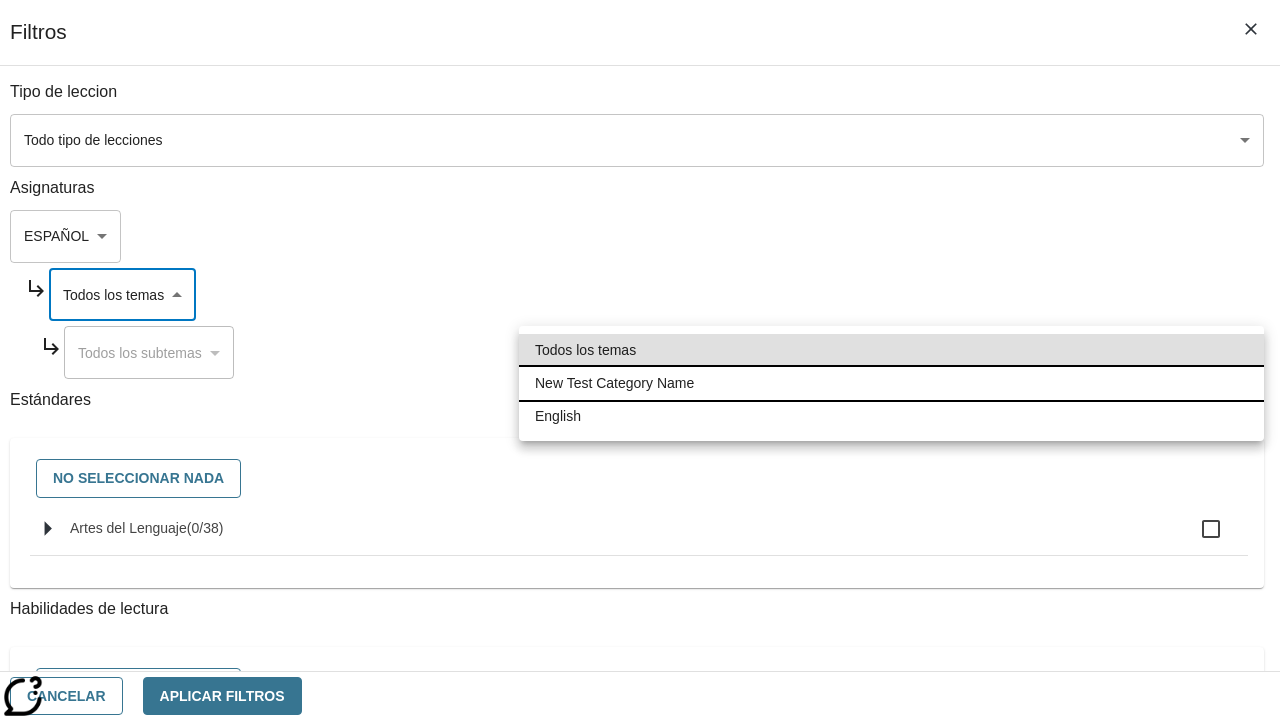 click on "New Test Category Name" at bounding box center (891, 383) 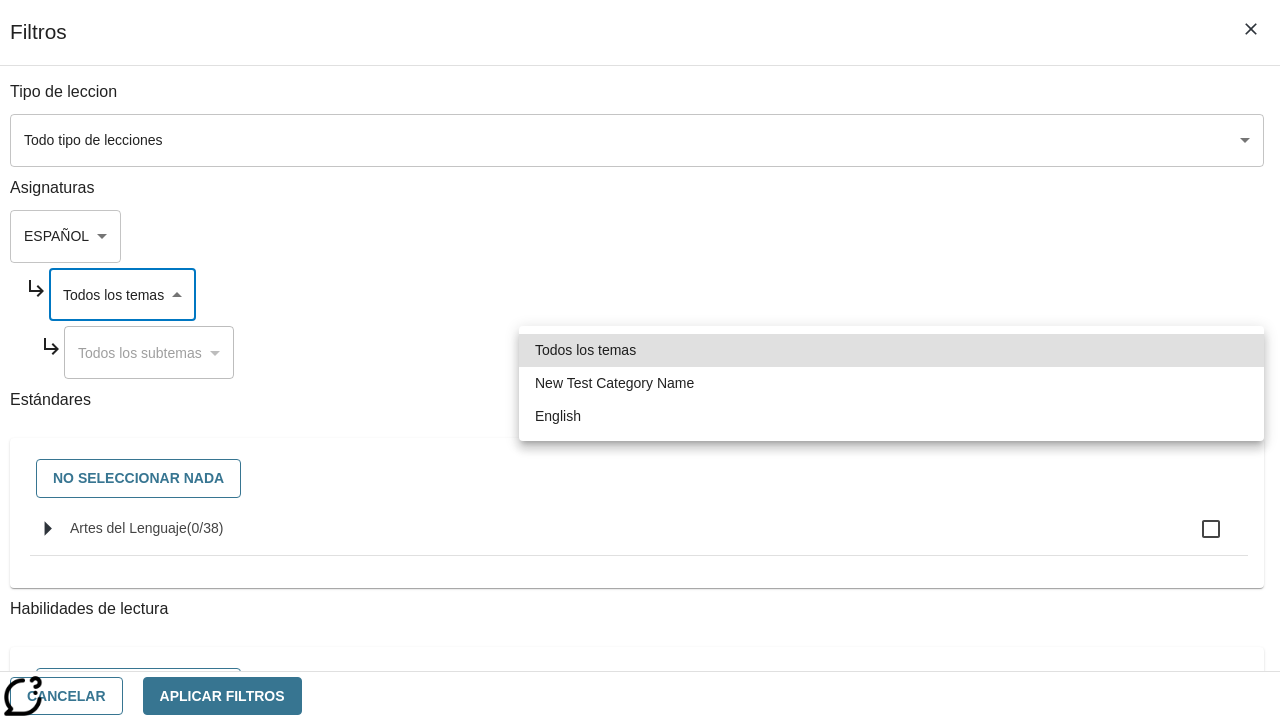 type on "265" 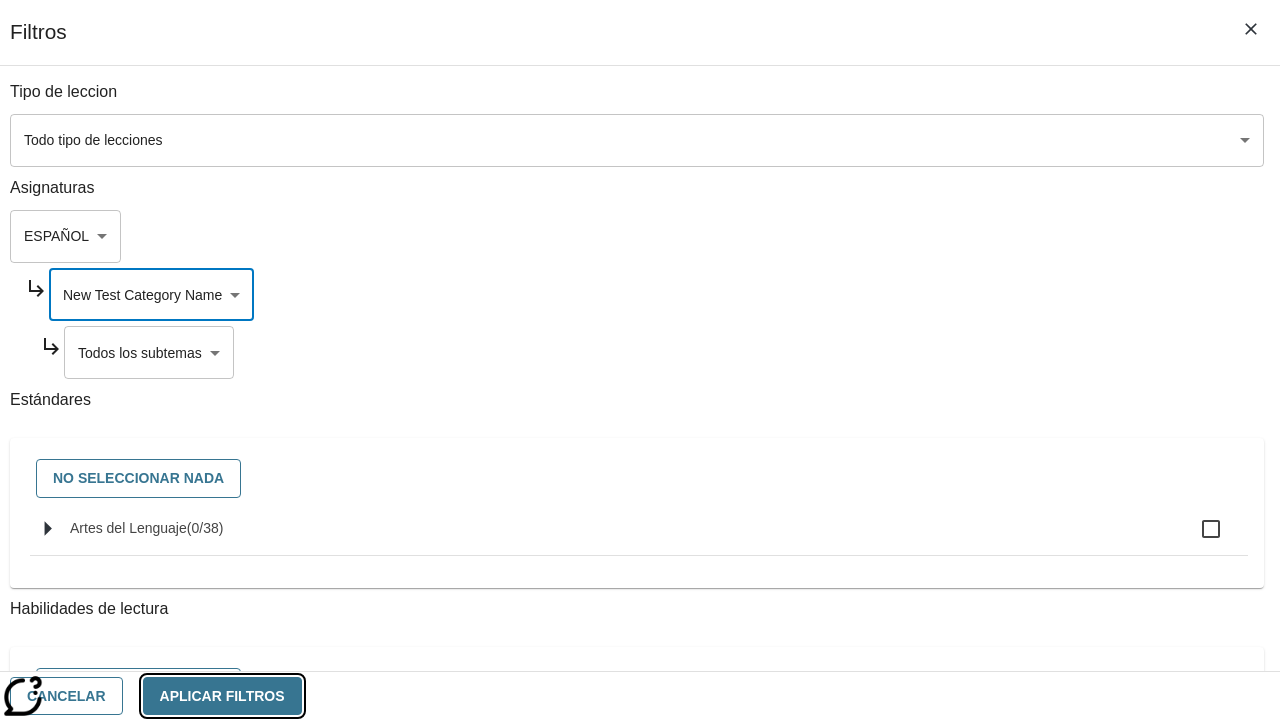 click on "Aplicar Filtros" at bounding box center (222, 696) 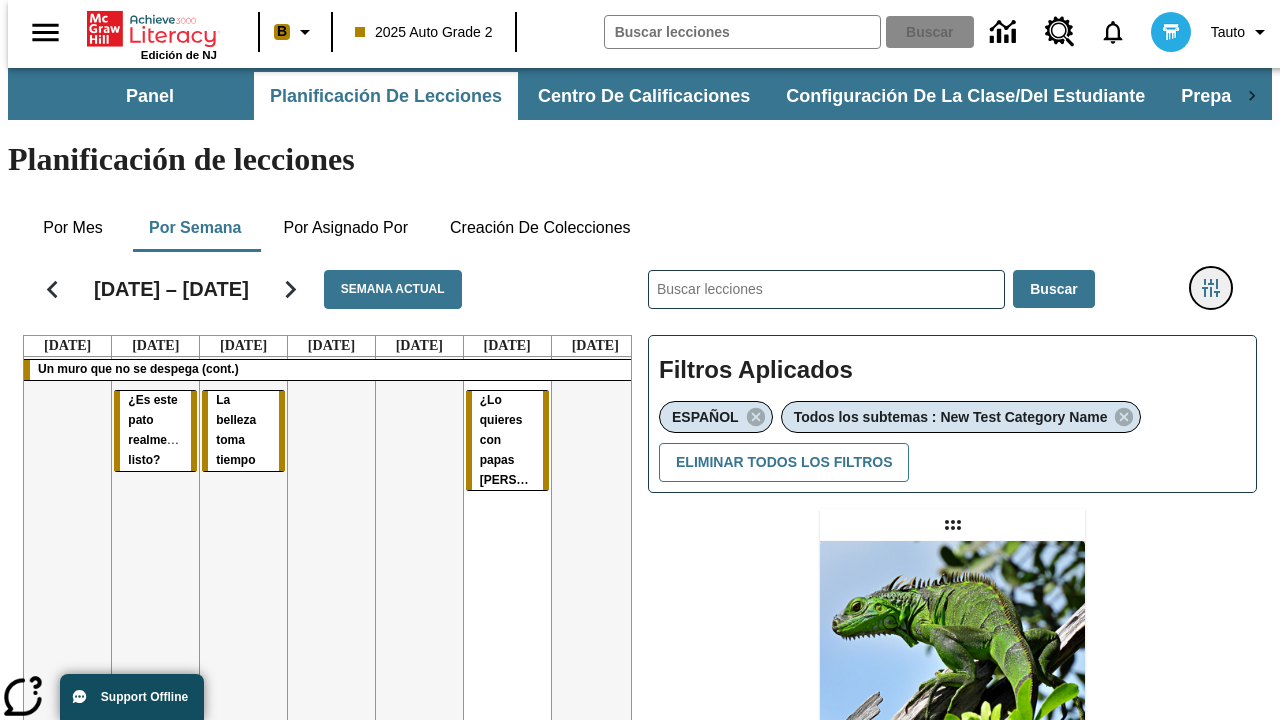click 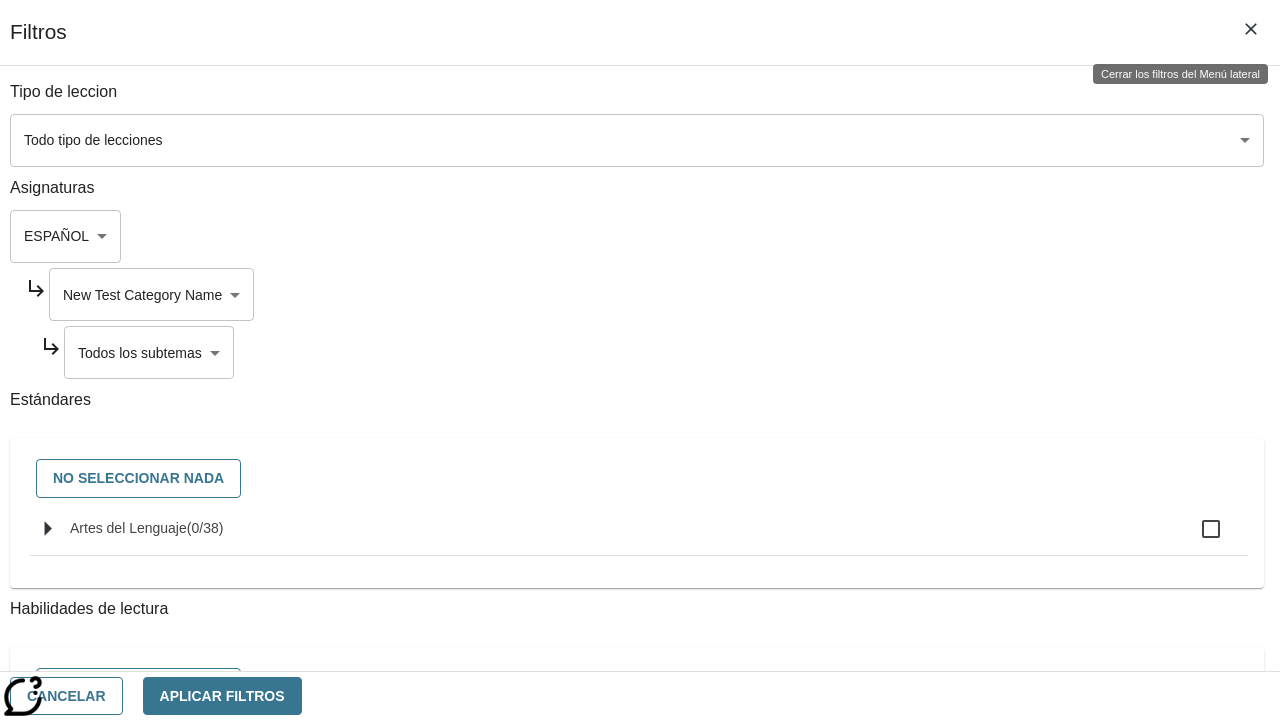 click on "Saltar al contenido principal
Edición de NJ B 2025 Auto Grade 2 Buscar 0 Tauto Panel Planificación de lecciones Centro de calificaciones Configuración de la clase/del estudiante Preparación universitaria y profesional Planificación de lecciones Por mes Por semana Por asignado por Creación de colecciones [DATE] – [DATE] Semana actual [DATE] [DATE] [DATE] [DATE] [DATE] [DATE] [DATE] Un muro que no se despega (cont.) ¿Es este pato realmente listo? La belleza toma tiempo ¿Lo quieres con papas fritas? ​ Buscar Filtros Aplicados ESPAÑOL Todos los subtemas : New Test Category Name Eliminar todos los filtros Asignar Artículo + Actividad ENG/ES New Test Category Name / New Test Sub Category Name Lluvia de iguanas En el sur de [US_STATE] no nieva. Pero es posible que lluevan iguanas.
©   2025 Achieve3000, Inc. y sus concedentes." at bounding box center [640, 611] 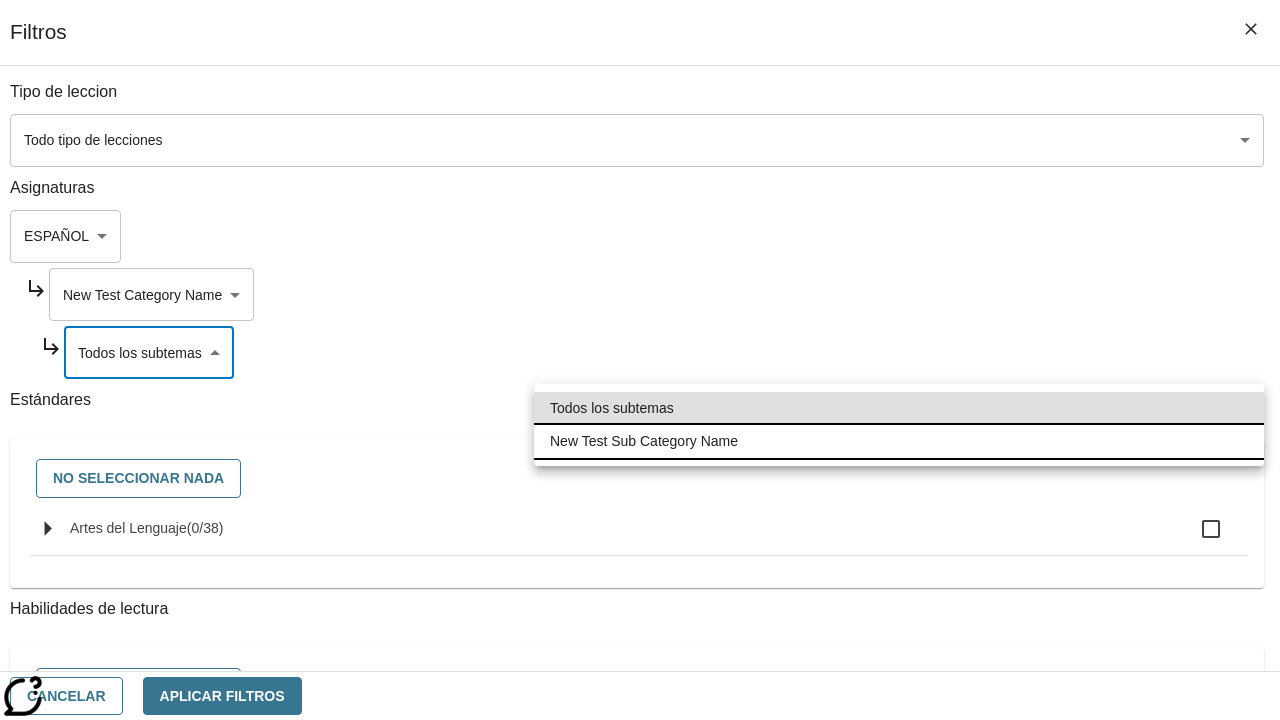 click on "New Test Sub Category Name" at bounding box center [899, 441] 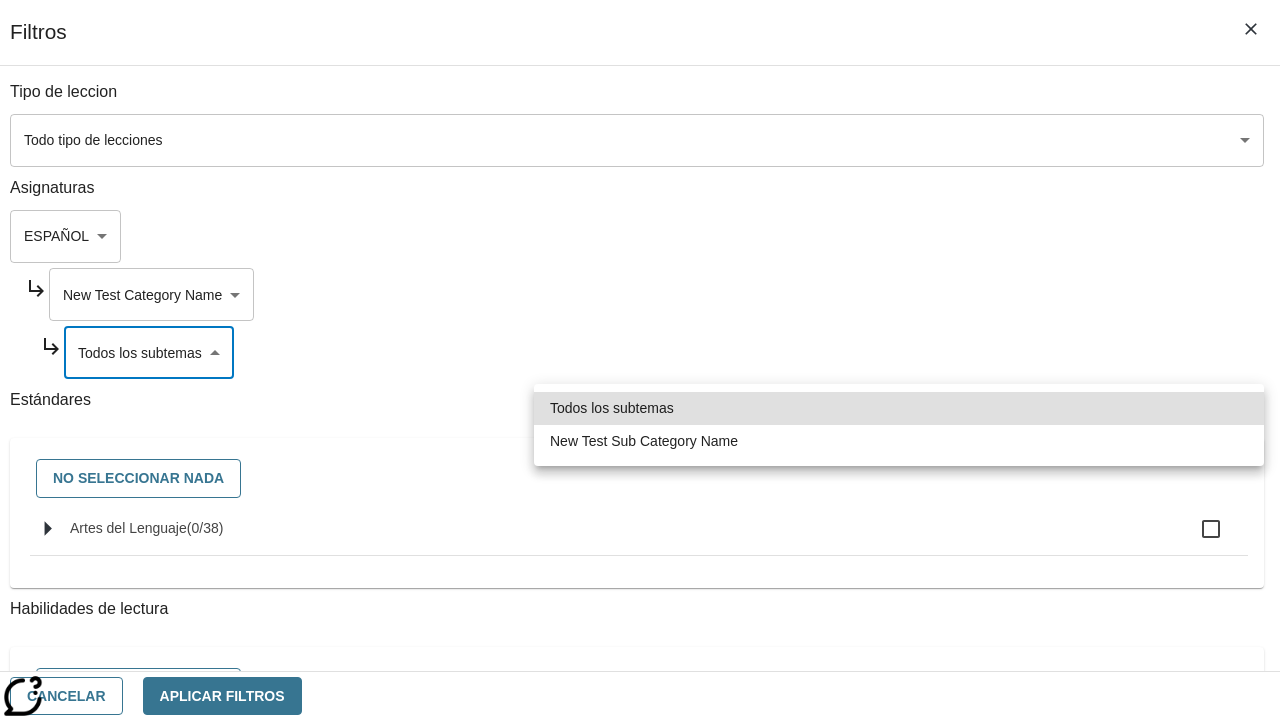 type on "2232" 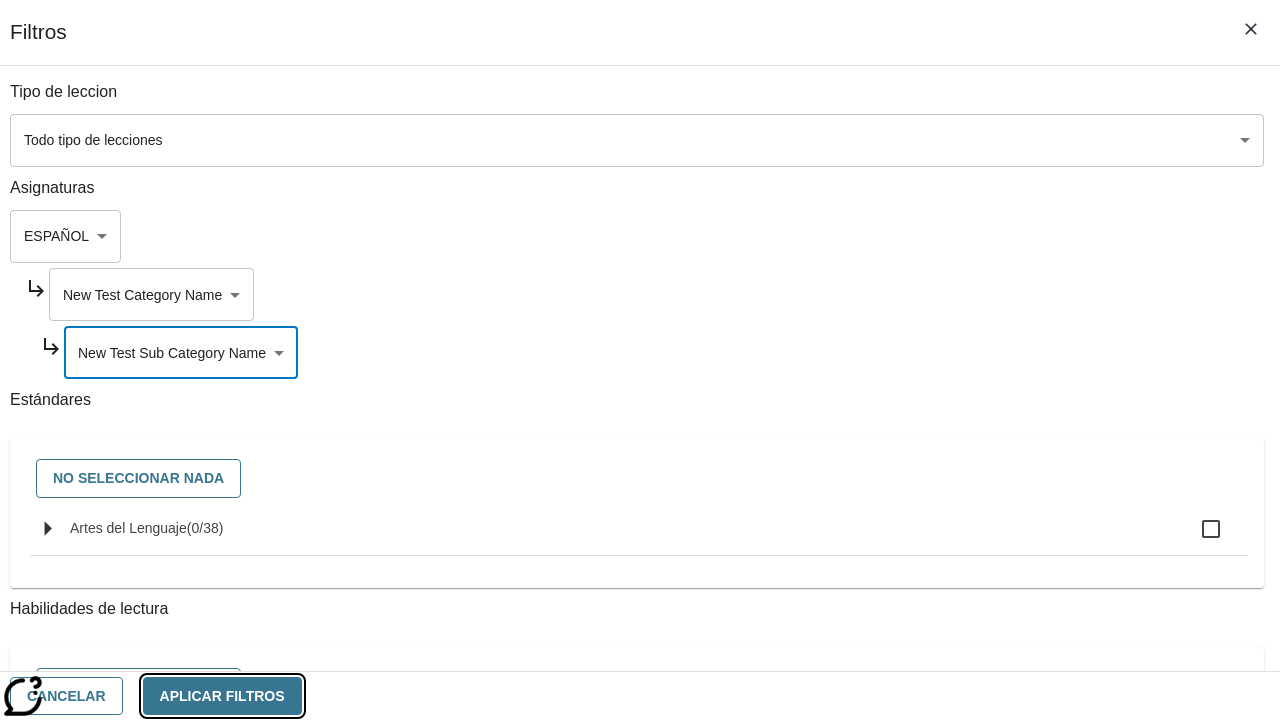click on "Aplicar Filtros" at bounding box center (222, 696) 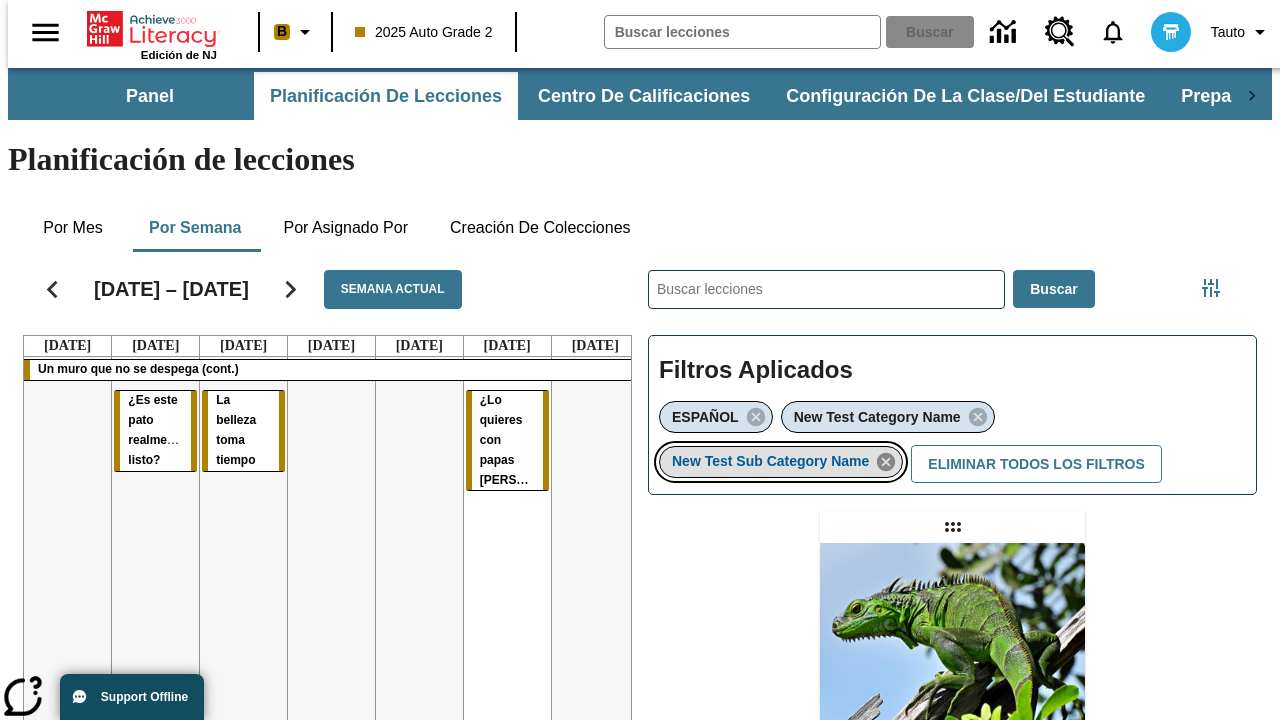 click 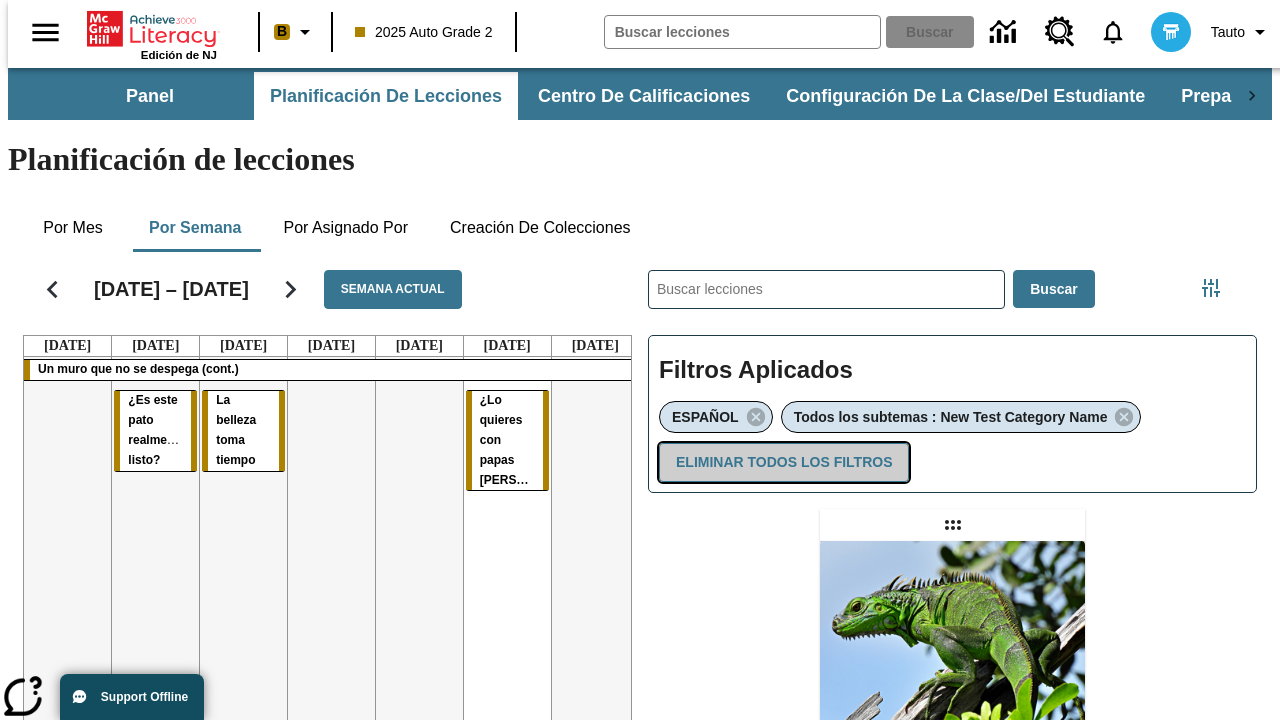 click on "Eliminar todos los filtros" at bounding box center [784, 462] 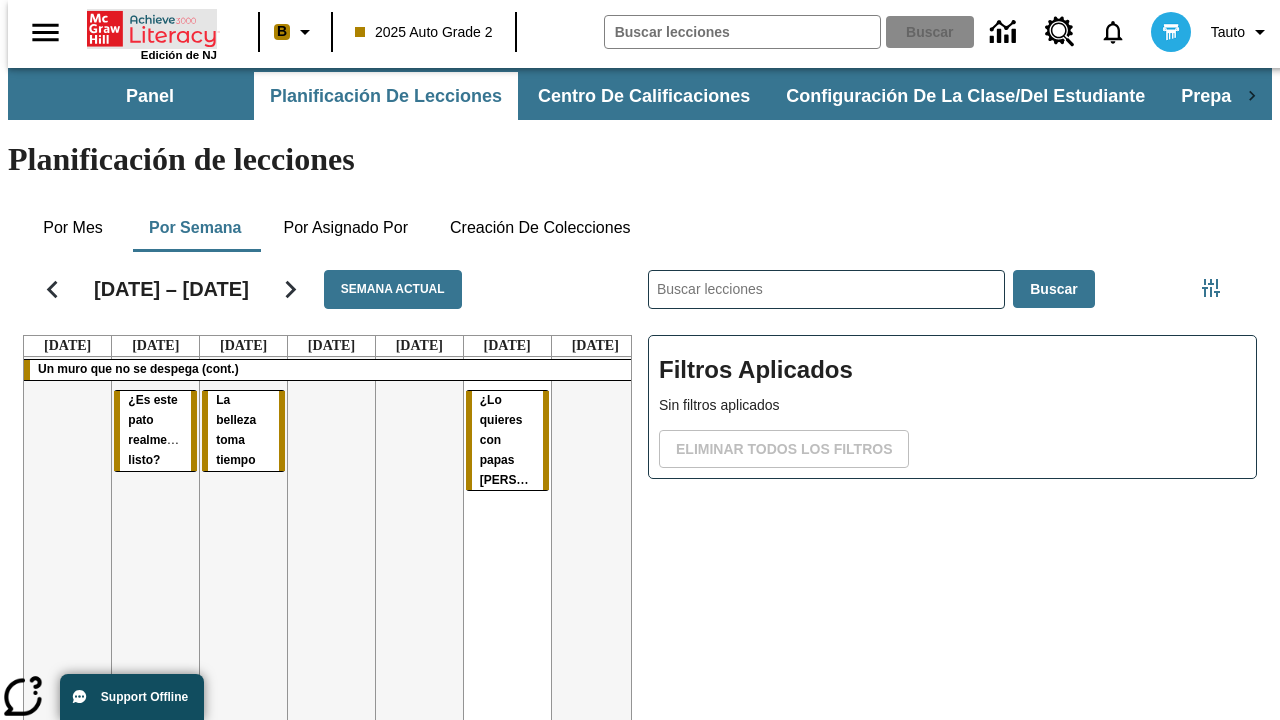 click 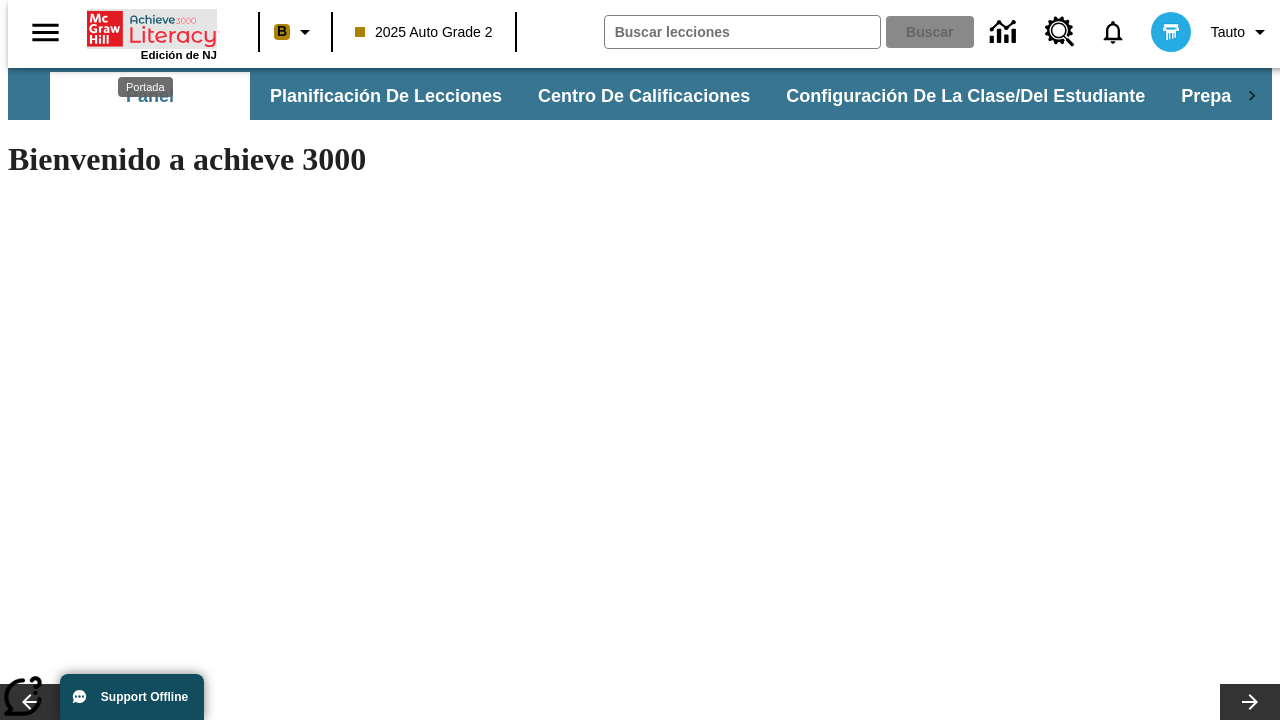 scroll, scrollTop: 0, scrollLeft: 0, axis: both 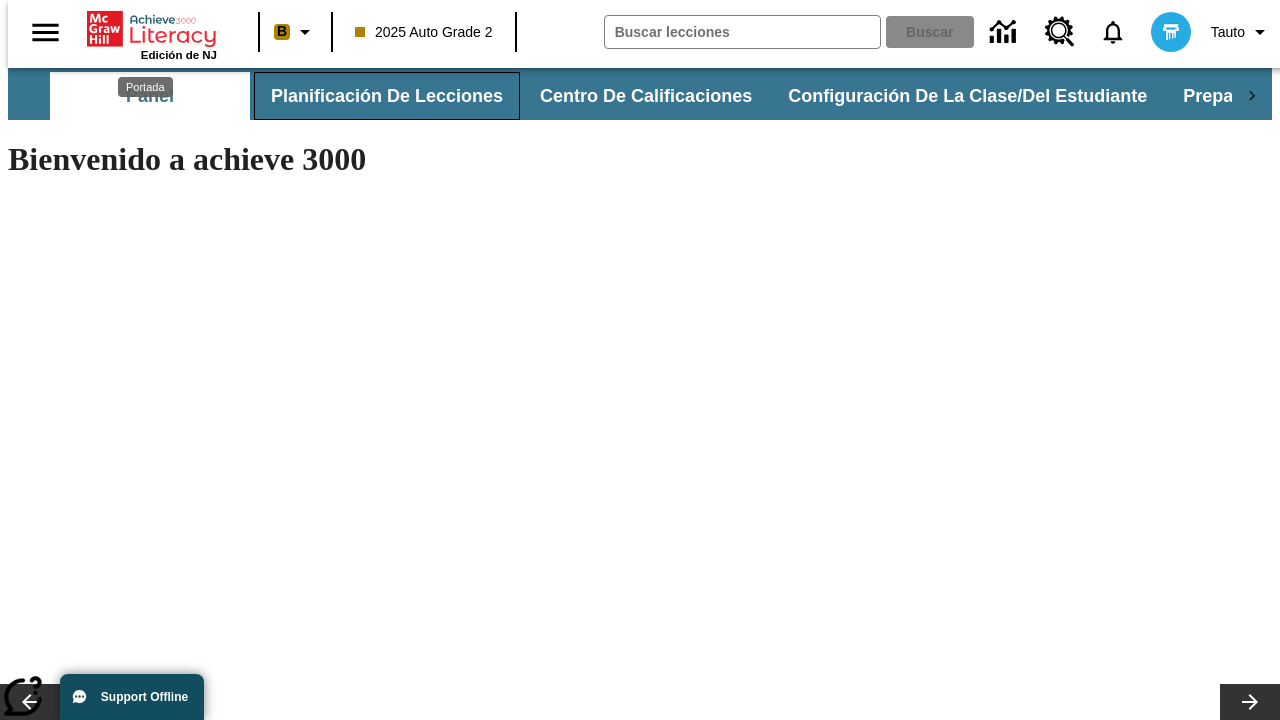 click on "Planificación de lecciones" at bounding box center (387, 96) 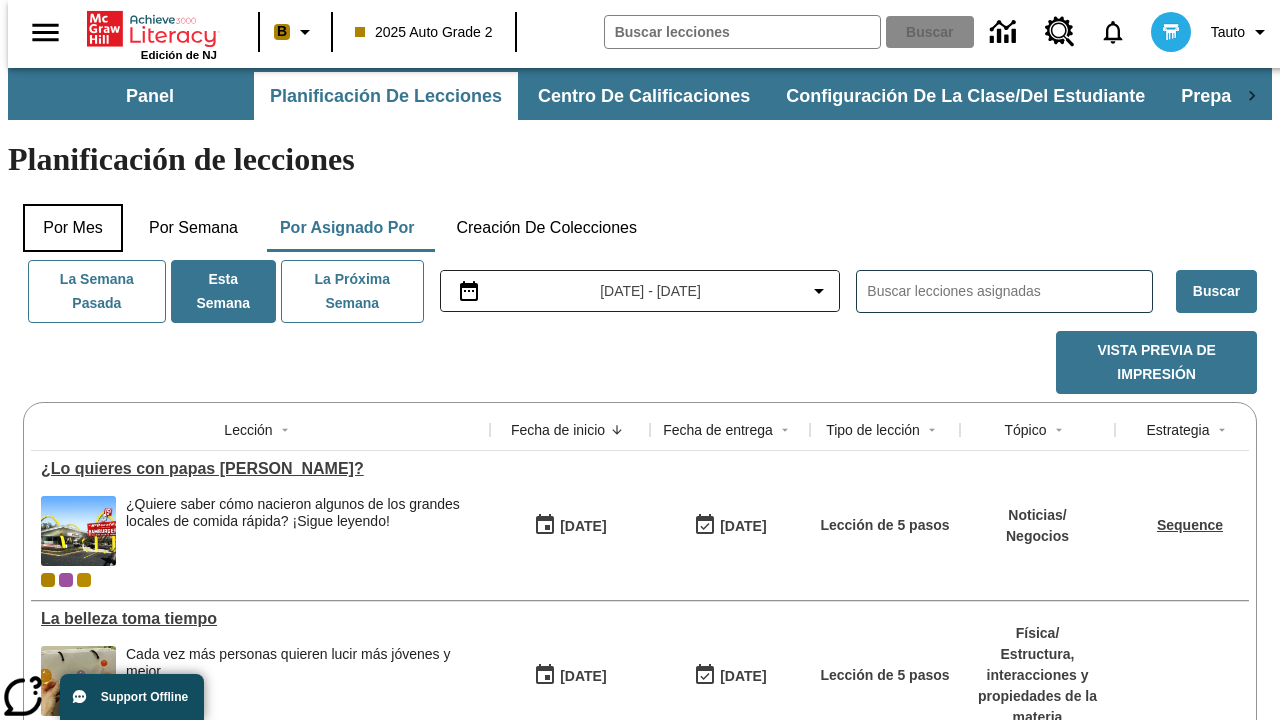 click on "Por mes" at bounding box center [73, 228] 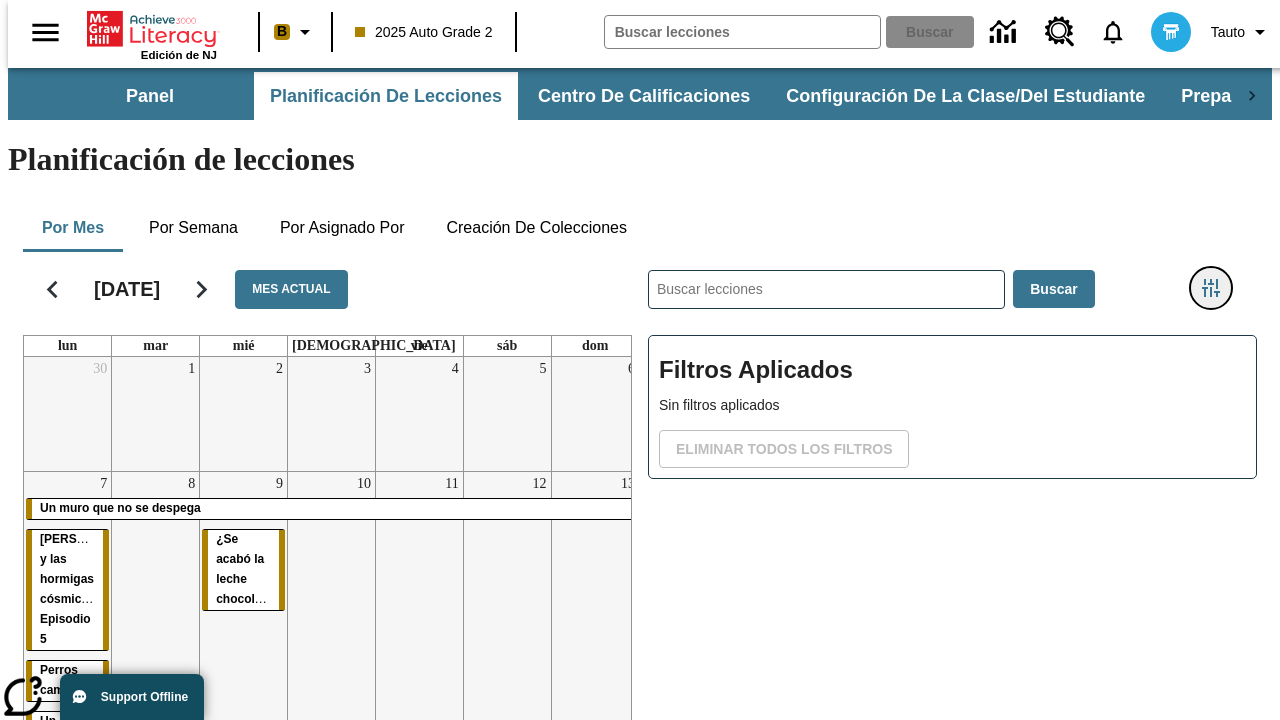 click 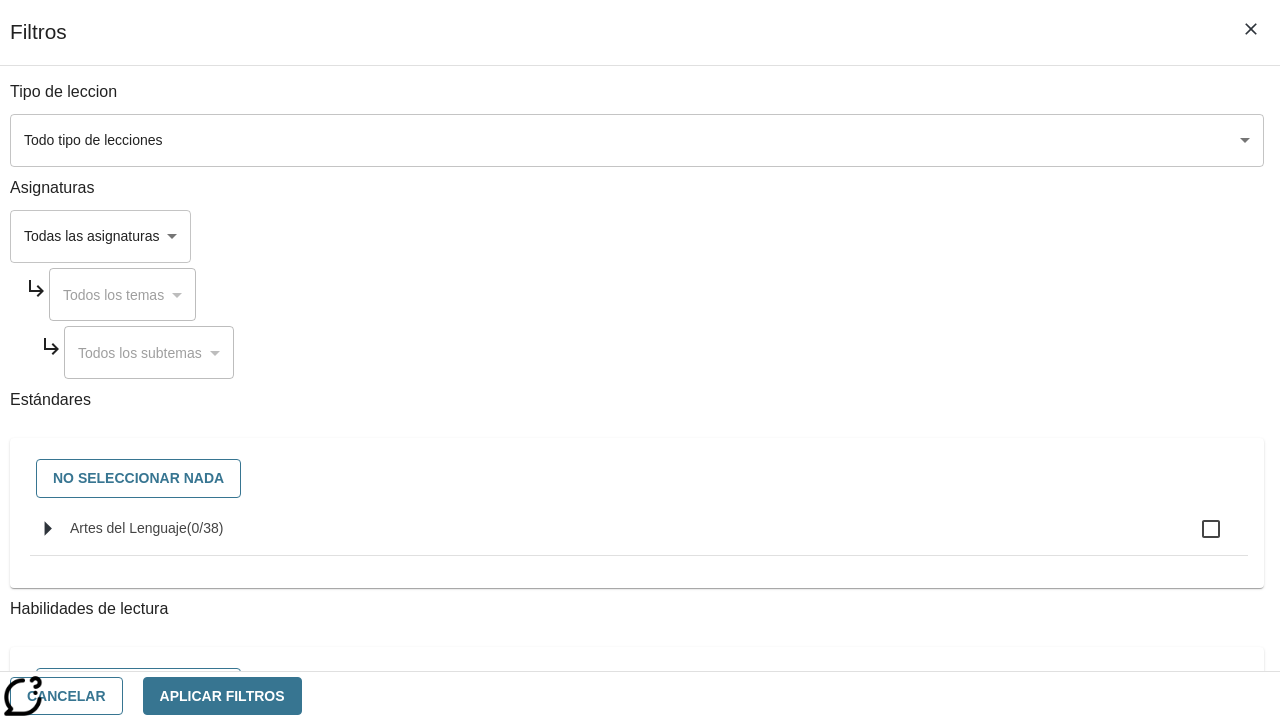 click on "Saltar al contenido principal
Edición de NJ B 2025 Auto Grade 2 Buscar 0 Tauto Panel Planificación de lecciones Centro de calificaciones Configuración de la clase/del estudiante Preparación universitaria y profesional Planificación de lecciones Por mes Por semana Por asignado por Creación de colecciones [DATE] Mes actual lun mar mié jue vie sáb dom 30 1 2 3 4 5 6 7 Un muro que no se despega [PERSON_NAME] y las hormigas cósmicas: Episodio 5 Perros campeones Un joven maestro Un museo para los perros 8 9 ¿Se acabó la leche chocolateada? 10 11 12 13 14 Un muro que no se despega 15 ¿Es este pato realmente listo? 16 La belleza toma tiempo 17 18 19 ¿Lo quieres con papas [PERSON_NAME]? 20 21 22 23 24 25 26 27 28 29 30 31 1 2 3 4 Nacido para el motocrós 5 6 7 8 9 10 ​ Buscar Filtros Aplicados Sin filtros aplicados Eliminar todos los filtros
©" at bounding box center [640, 495] 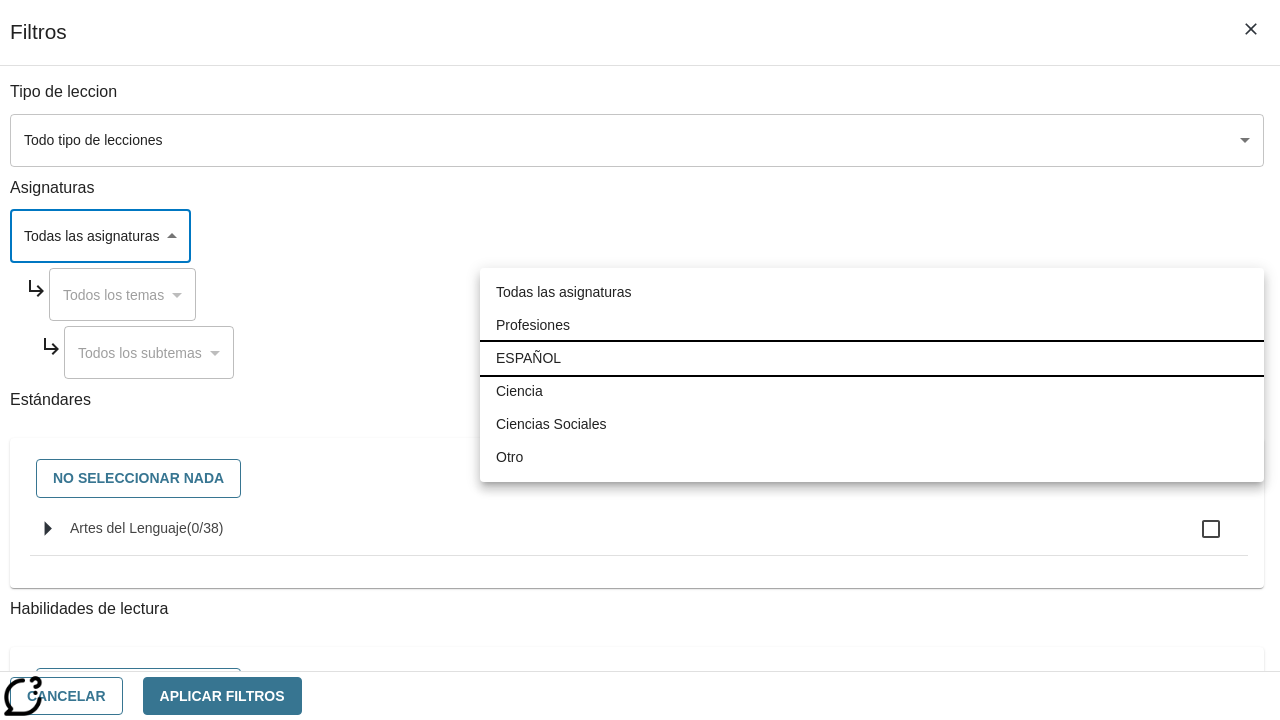 click on "ESPAÑOL" at bounding box center [872, 358] 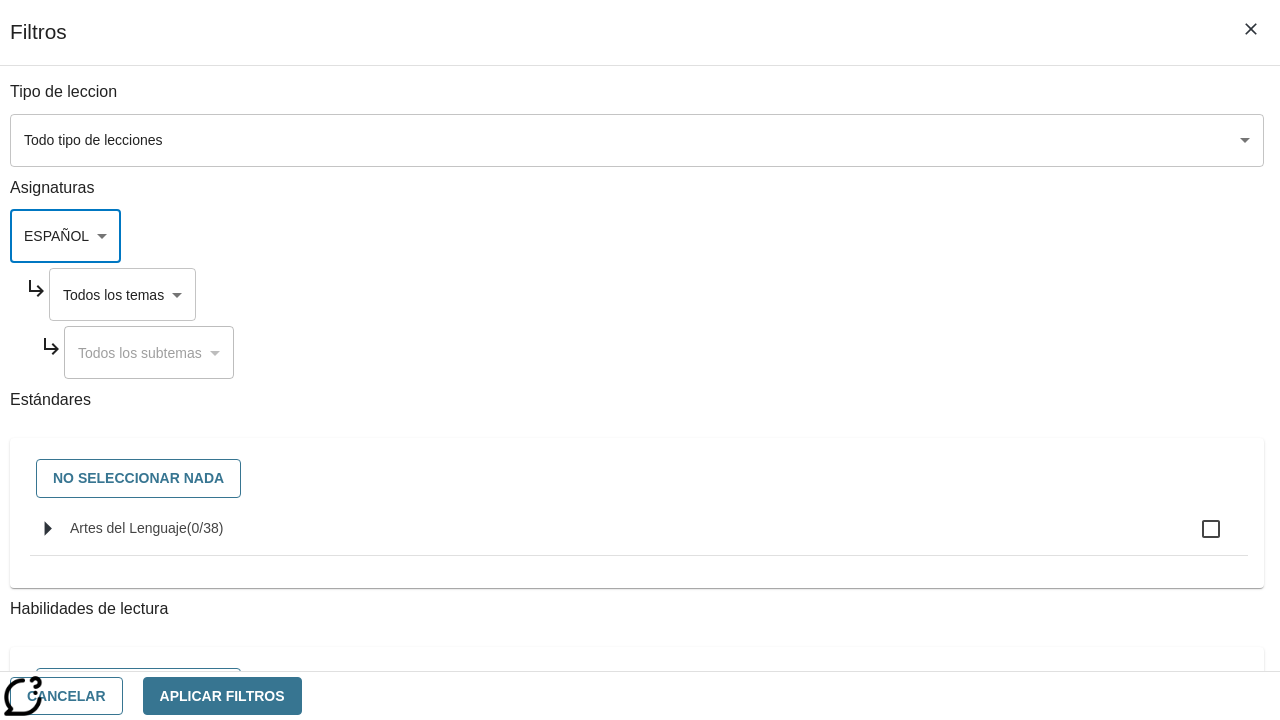 type on "1" 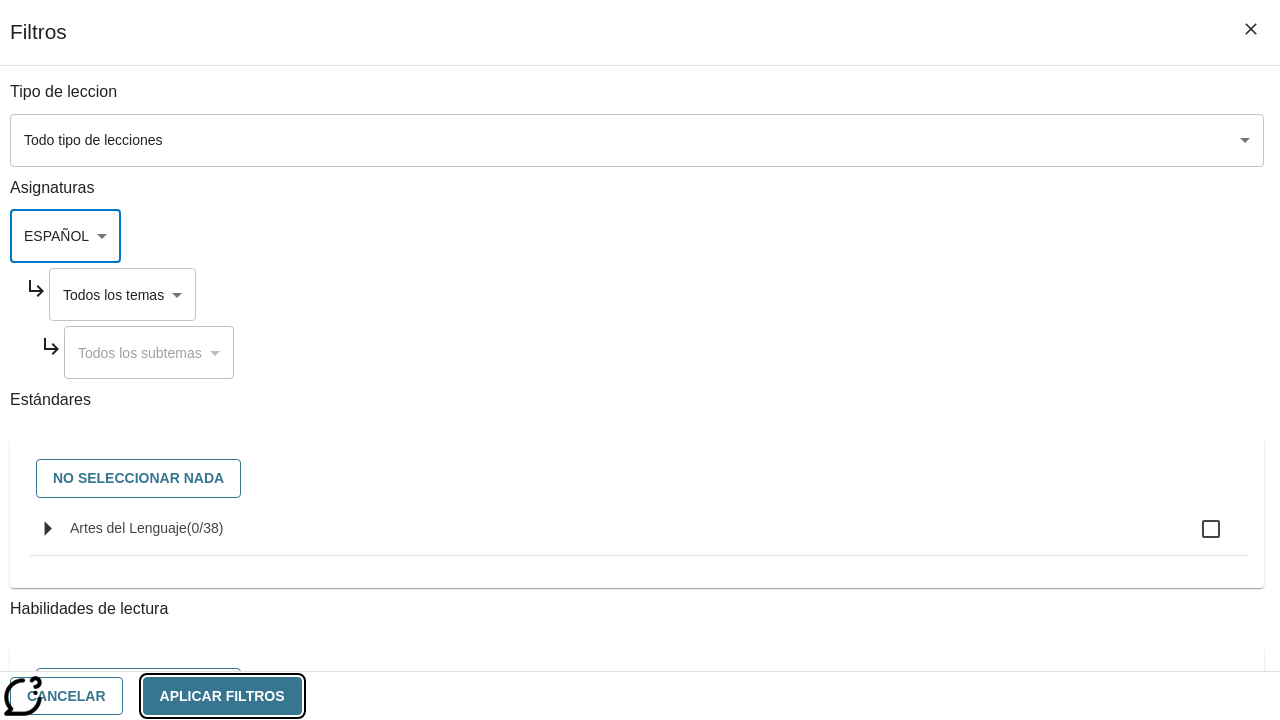 click on "Aplicar Filtros" at bounding box center [222, 696] 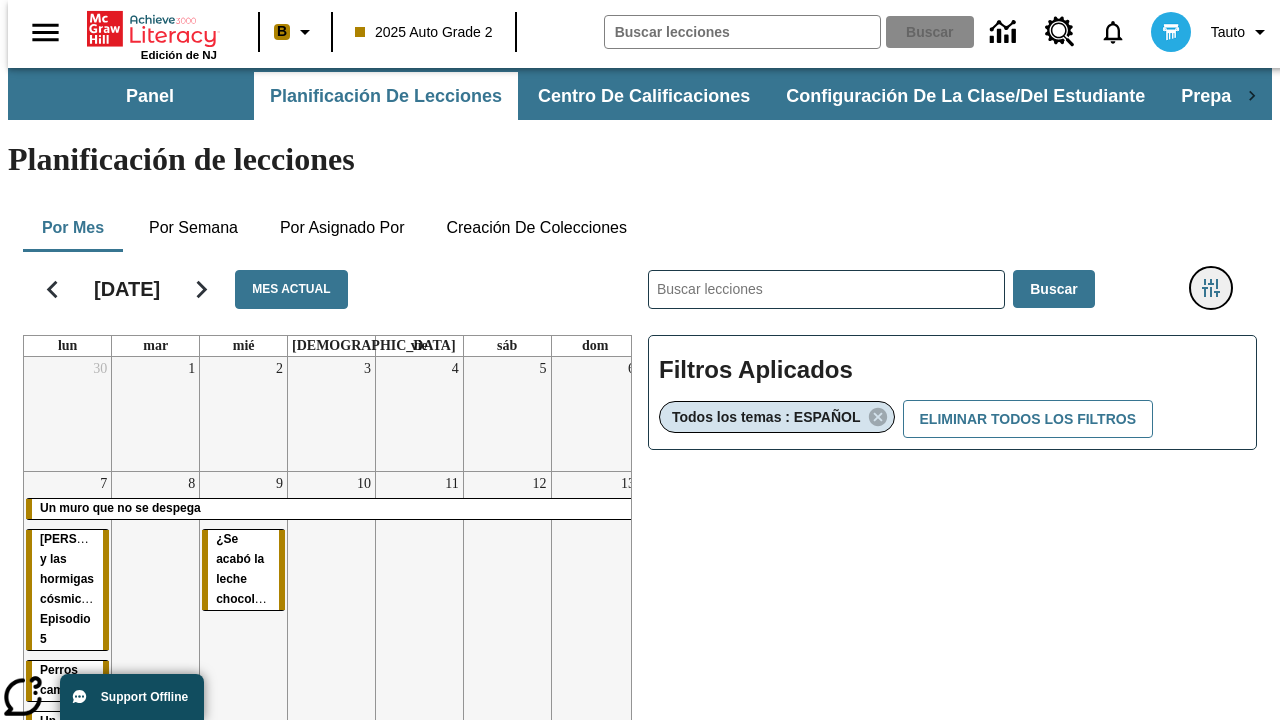 type 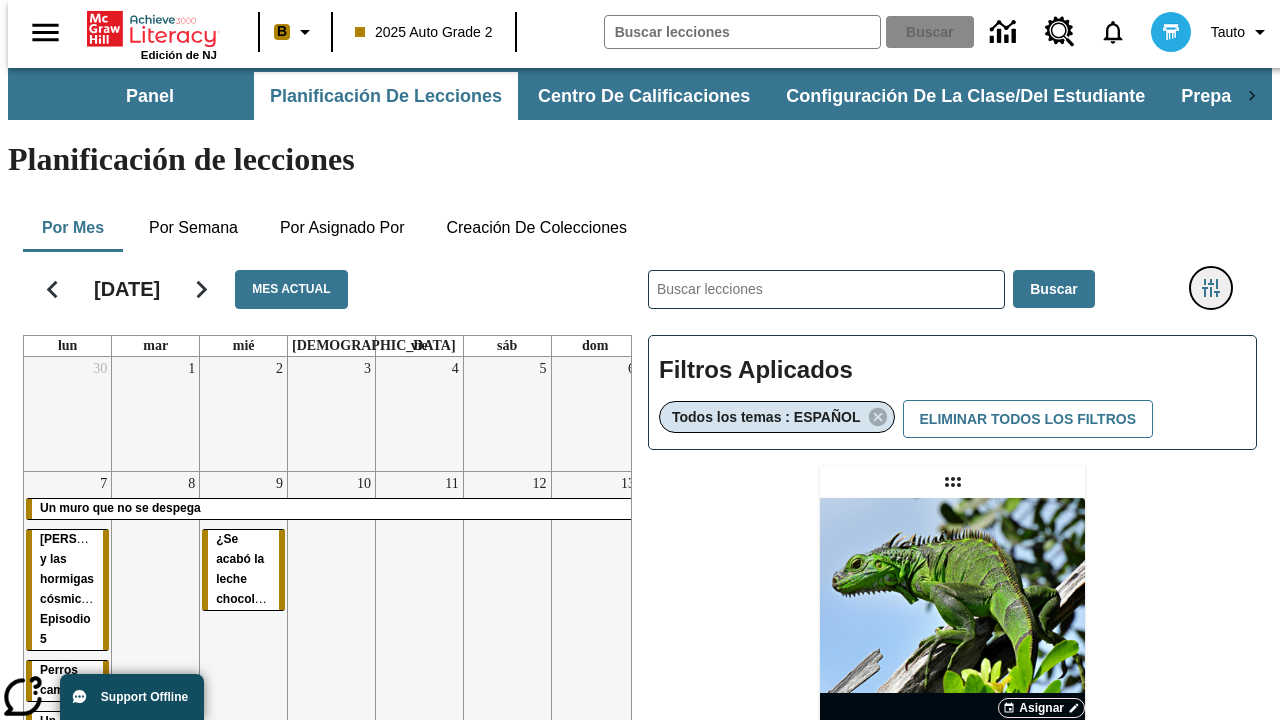 click 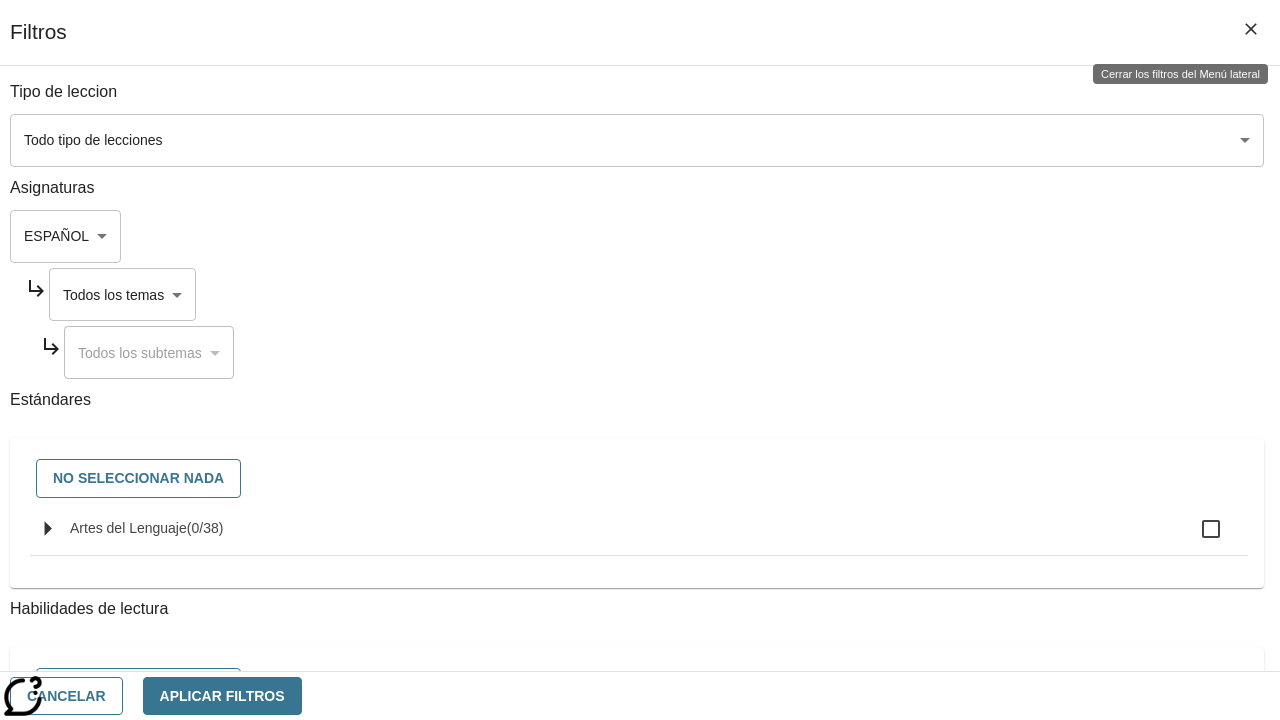 click on "Saltar al contenido principal
Edición de NJ B 2025 Auto Grade 2 Buscar 0 Tauto Panel Planificación de lecciones Centro de calificaciones Configuración de la clase/del estudiante Preparación universitaria y profesional Planificación de lecciones Por mes Por semana Por asignado por Creación de colecciones [DATE] Mes actual lun mar mié jue vie sáb dom 30 1 2 3 4 5 6 7 Un muro que no se despega [PERSON_NAME] y las hormigas cósmicas: Episodio 5 Perros campeones Un joven maestro Un museo para los perros 8 9 ¿Se acabó la leche chocolateada? 10 11 12 13 14 Un muro que no se despega 15 ¿Es este pato realmente listo? 16 La belleza toma tiempo 17 18 19 ¿Lo quieres con papas [PERSON_NAME]? 20 21 22 23 24 25 26 27 28 29 30 31 1 2 3 4 Nacido para el motocrós 5 6 7 8 9 10 ​ Buscar Filtros Aplicados Todos los temas : ESPAÑOL Eliminar todos los filtros Asignar Artículo + Actividad ENG/ES /" at bounding box center [640, 589] 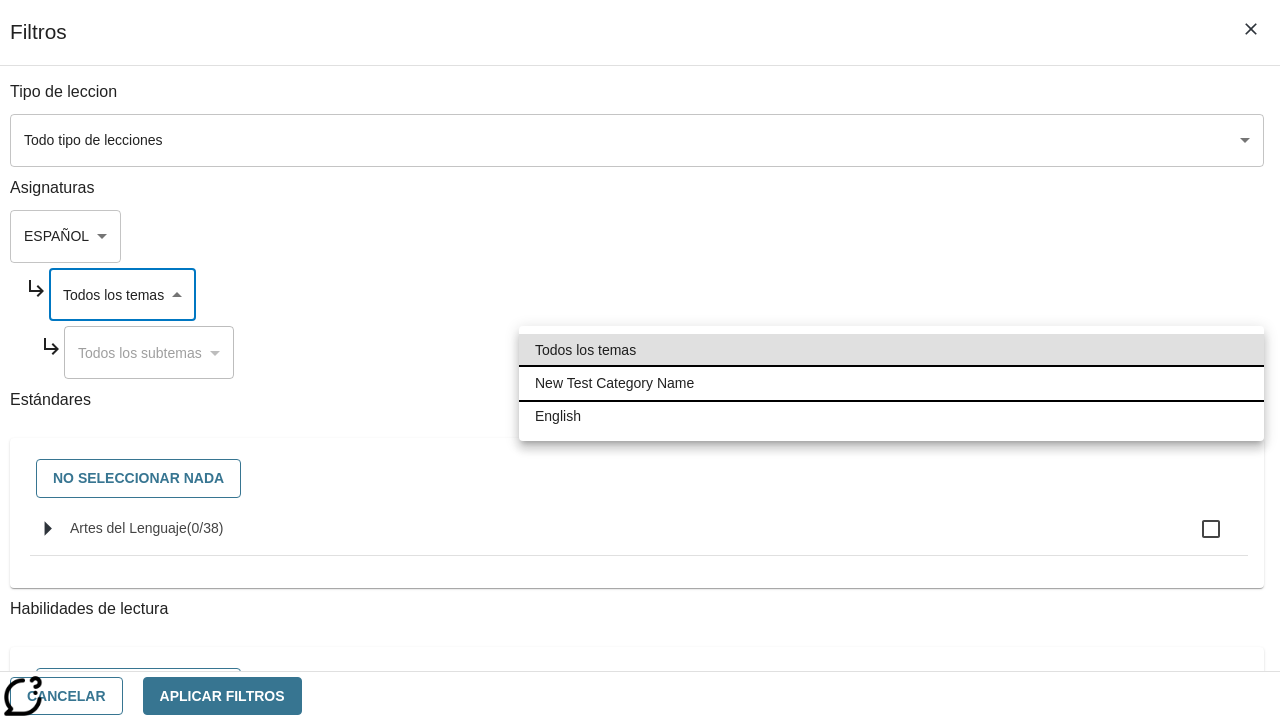 click on "New Test Category Name" at bounding box center [891, 383] 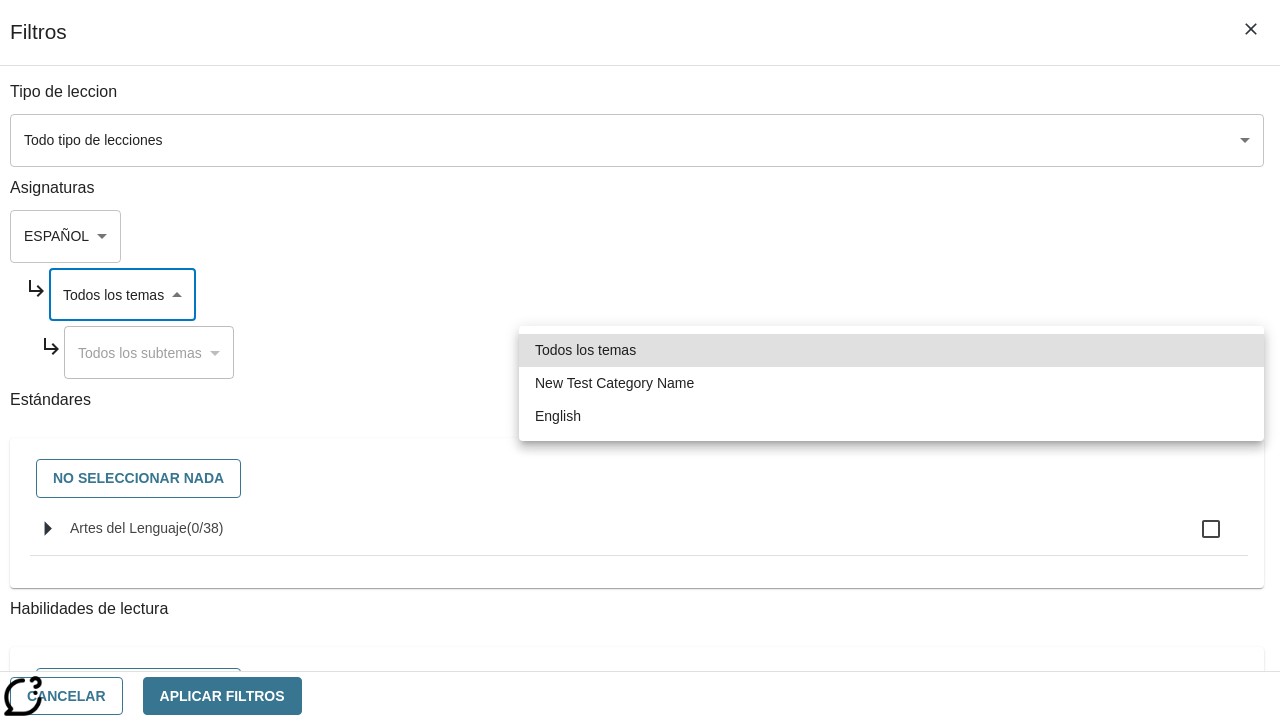 type on "265" 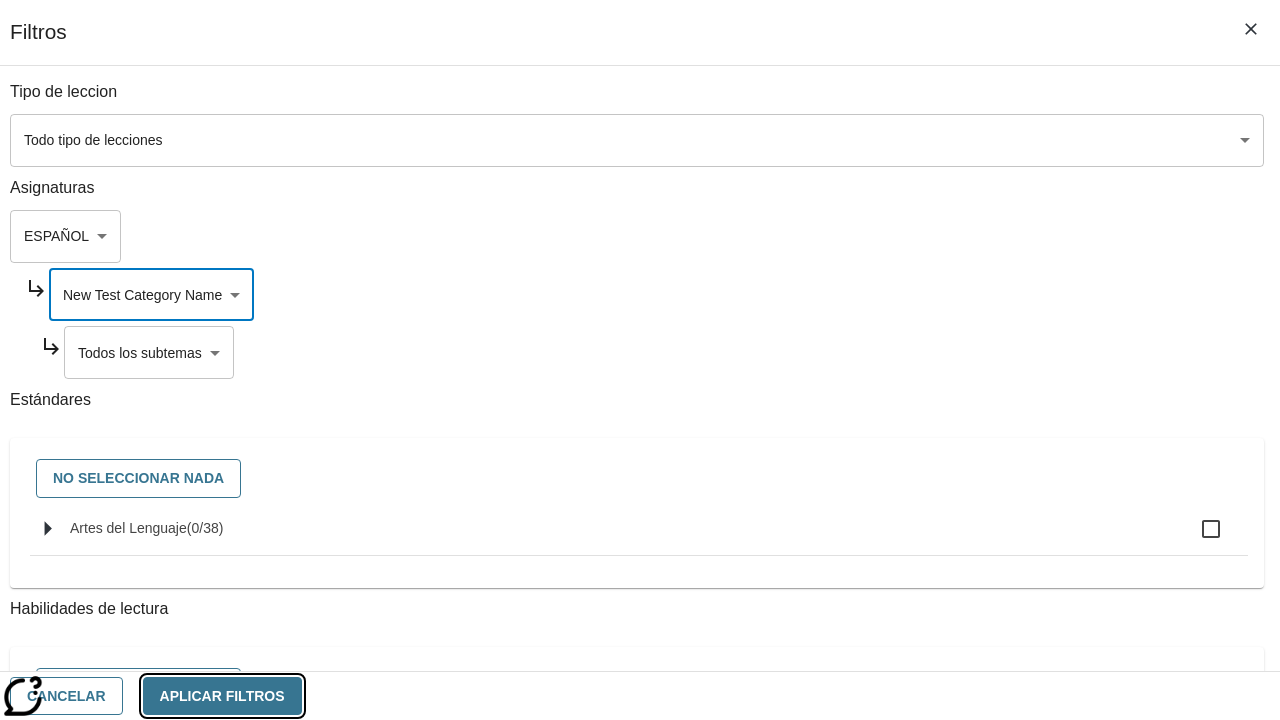 click on "Aplicar Filtros" at bounding box center (222, 696) 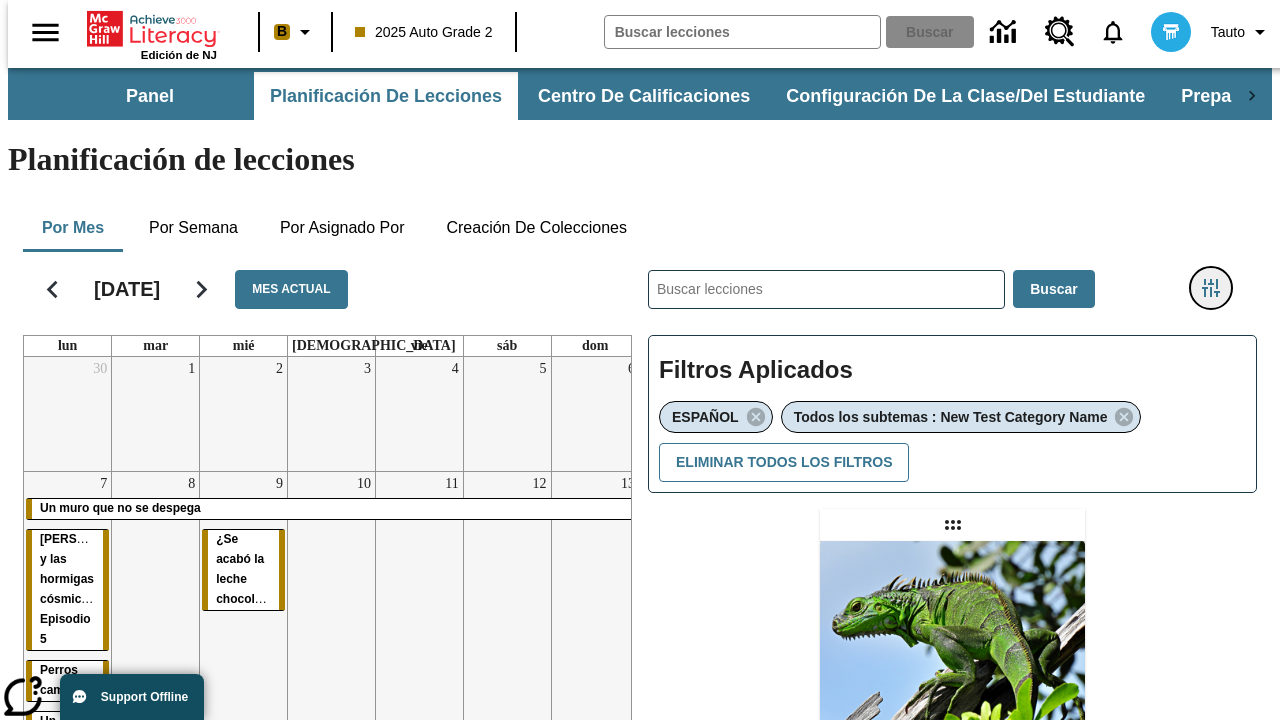 click 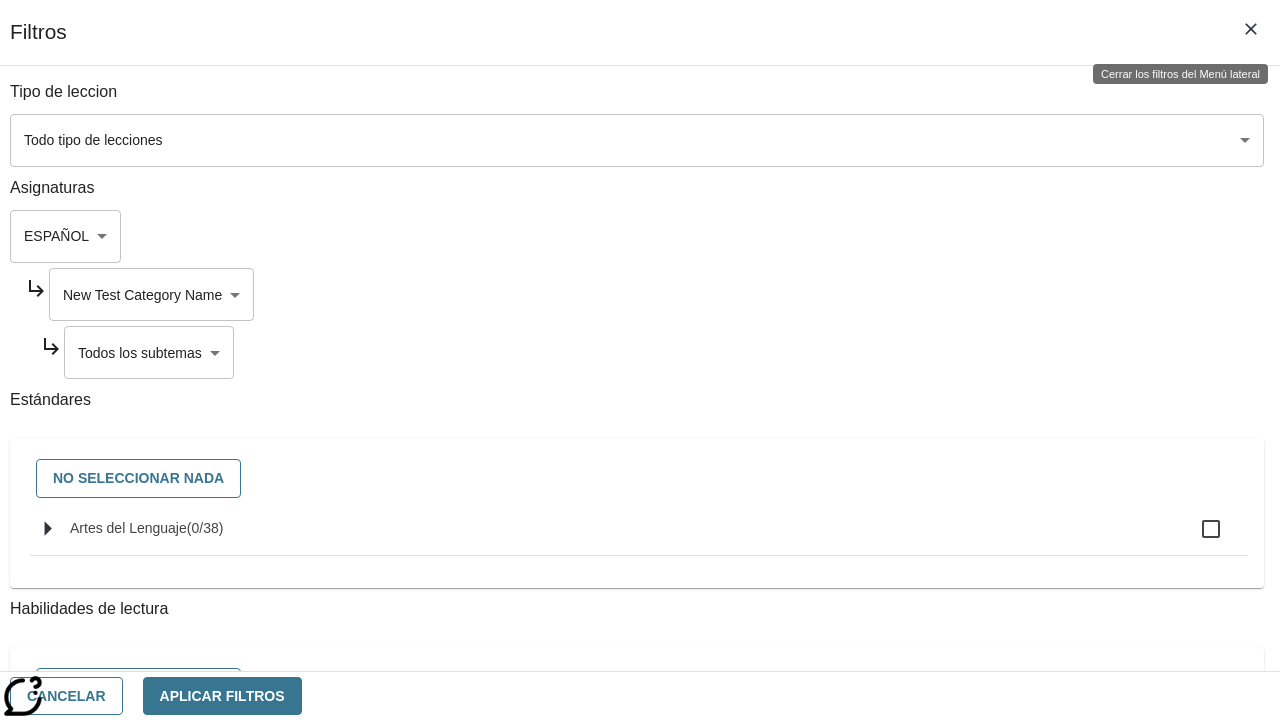 click on "Saltar al contenido principal
Edición de NJ B 2025 Auto Grade 2 Buscar 0 Tauto Panel Planificación de lecciones Centro de calificaciones Configuración de la clase/del estudiante Preparación universitaria y profesional Planificación de lecciones Por mes Por semana Por asignado por Creación de colecciones [DATE] Mes actual lun mar mié jue vie sáb dom 30 1 2 3 4 5 6 7 Un muro que no se despega [PERSON_NAME] y las hormigas cósmicas: Episodio 5 Perros campeones Un joven maestro Un museo para los perros 8 9 ¿Se acabó la leche chocolateada? 10 11 12 13 14 Un muro que no se despega 15 ¿Es este pato realmente listo? 16 La belleza toma tiempo 17 18 19 ¿Lo quieres con papas [PERSON_NAME]? 20 21 22 23 24 25 26 27 28 29 30 31 1 2 3 4 Nacido para el motocrós 5 6 7 8 9 10 ​ Buscar Filtros Aplicados ESPAÑOL Todos los subtemas : New Test Category Name Eliminar todos los filtros Asignar ENG/ES /" at bounding box center (640, 611) 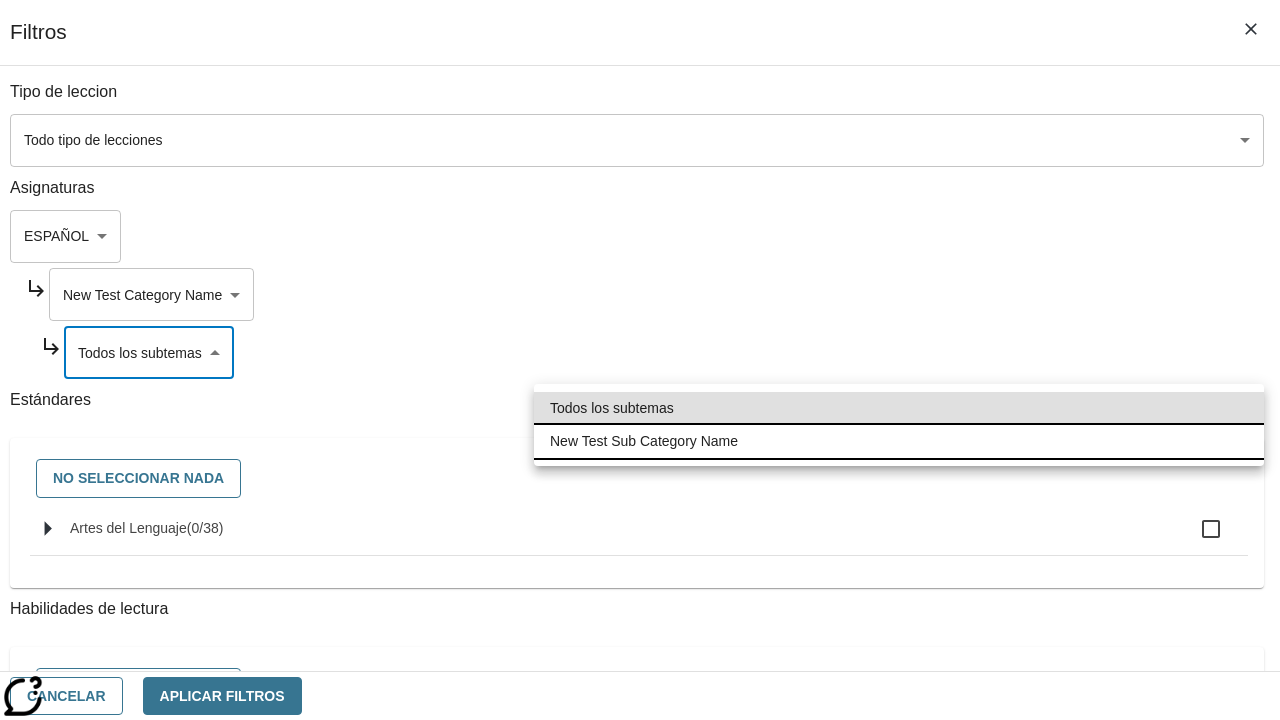 click on "New Test Sub Category Name" at bounding box center [899, 441] 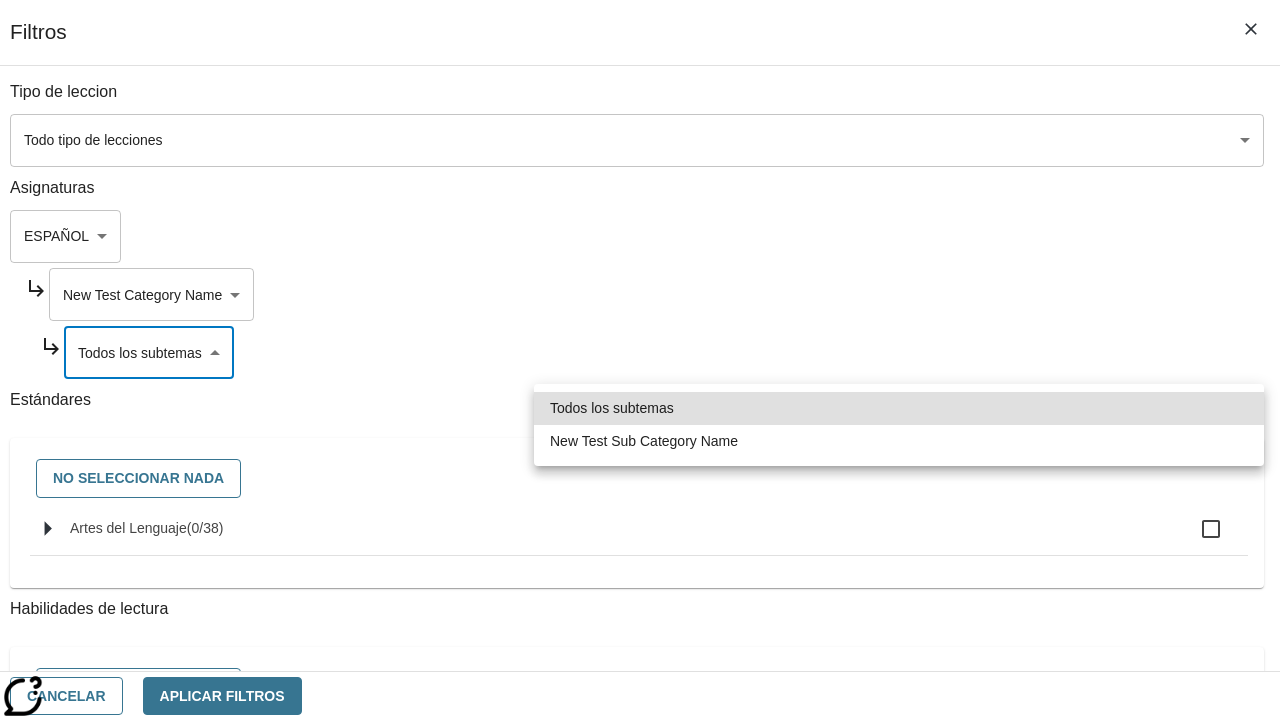 type on "2232" 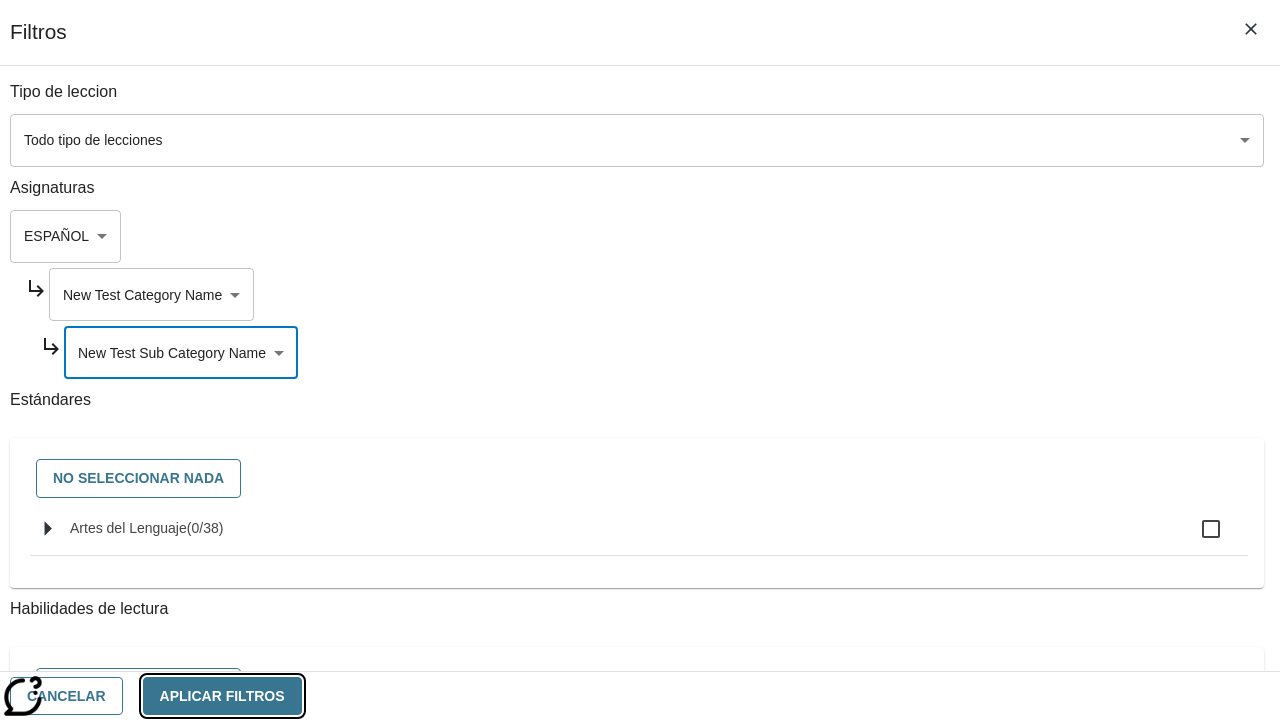 click on "Aplicar Filtros" at bounding box center (222, 696) 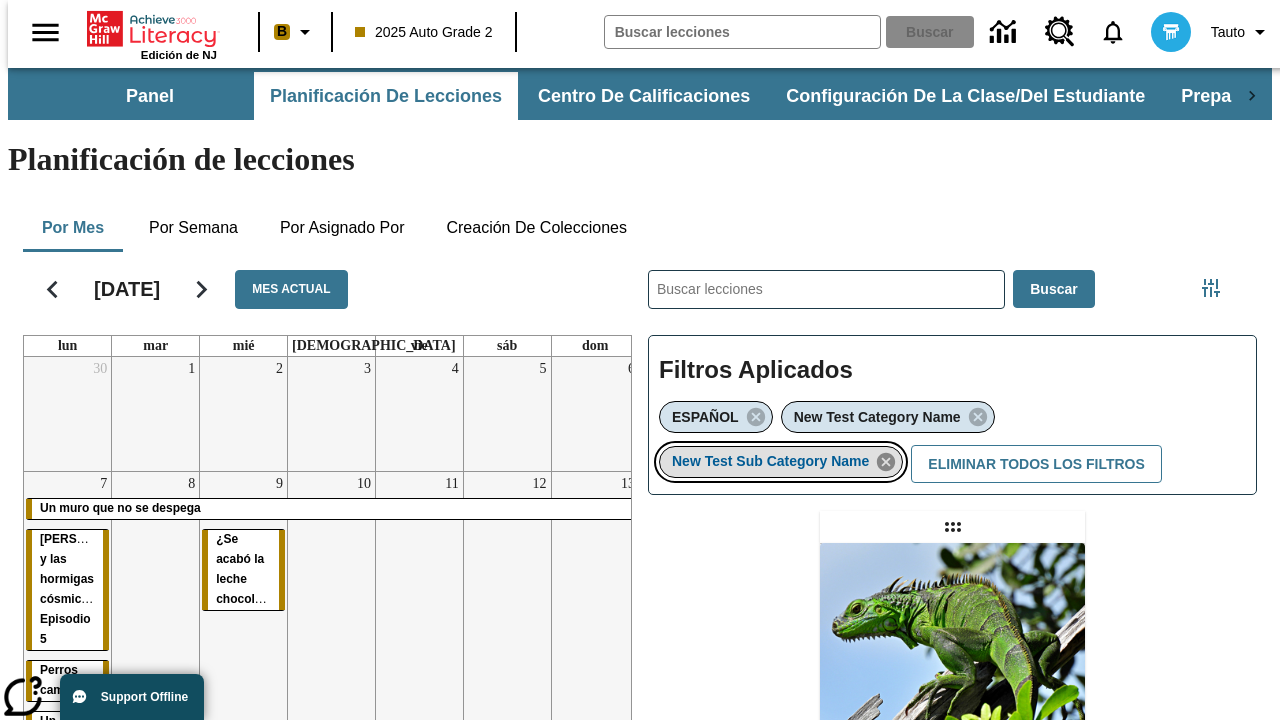 click 